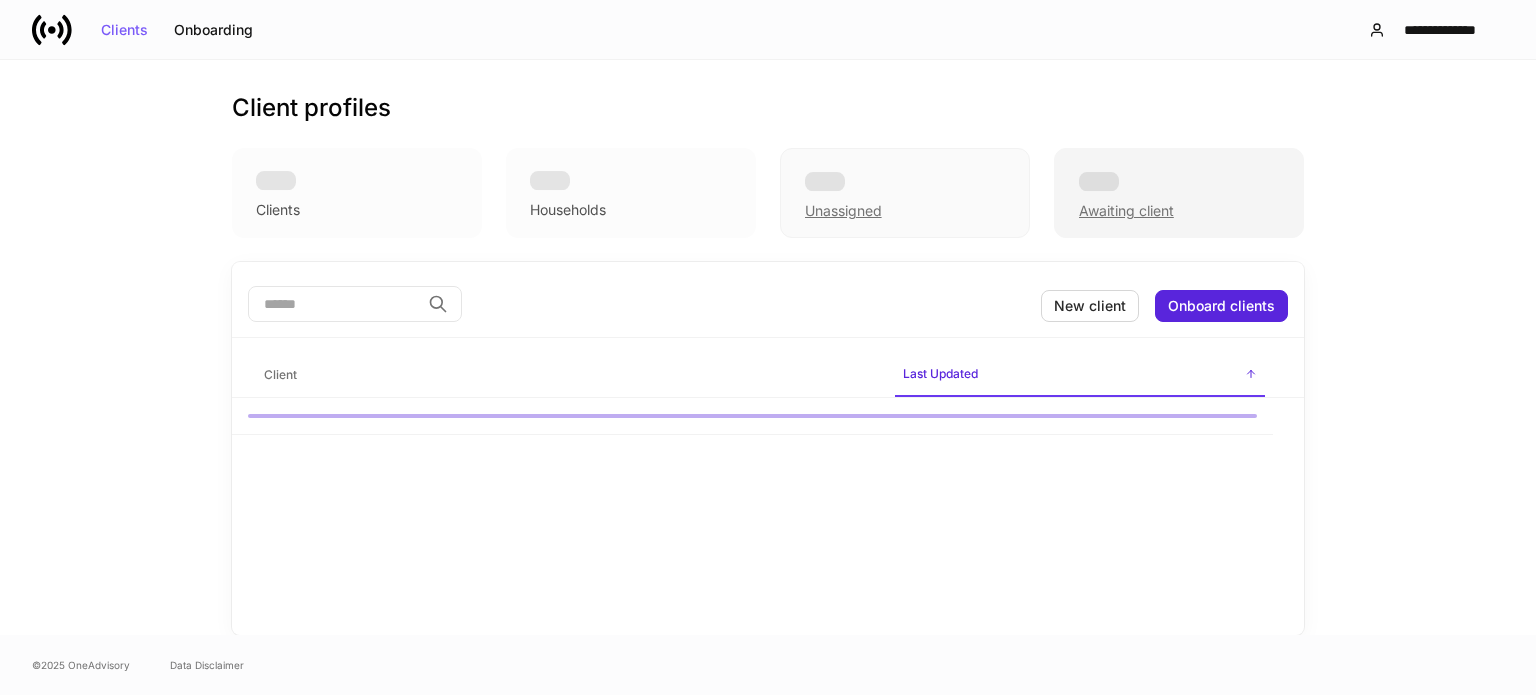 scroll, scrollTop: 0, scrollLeft: 0, axis: both 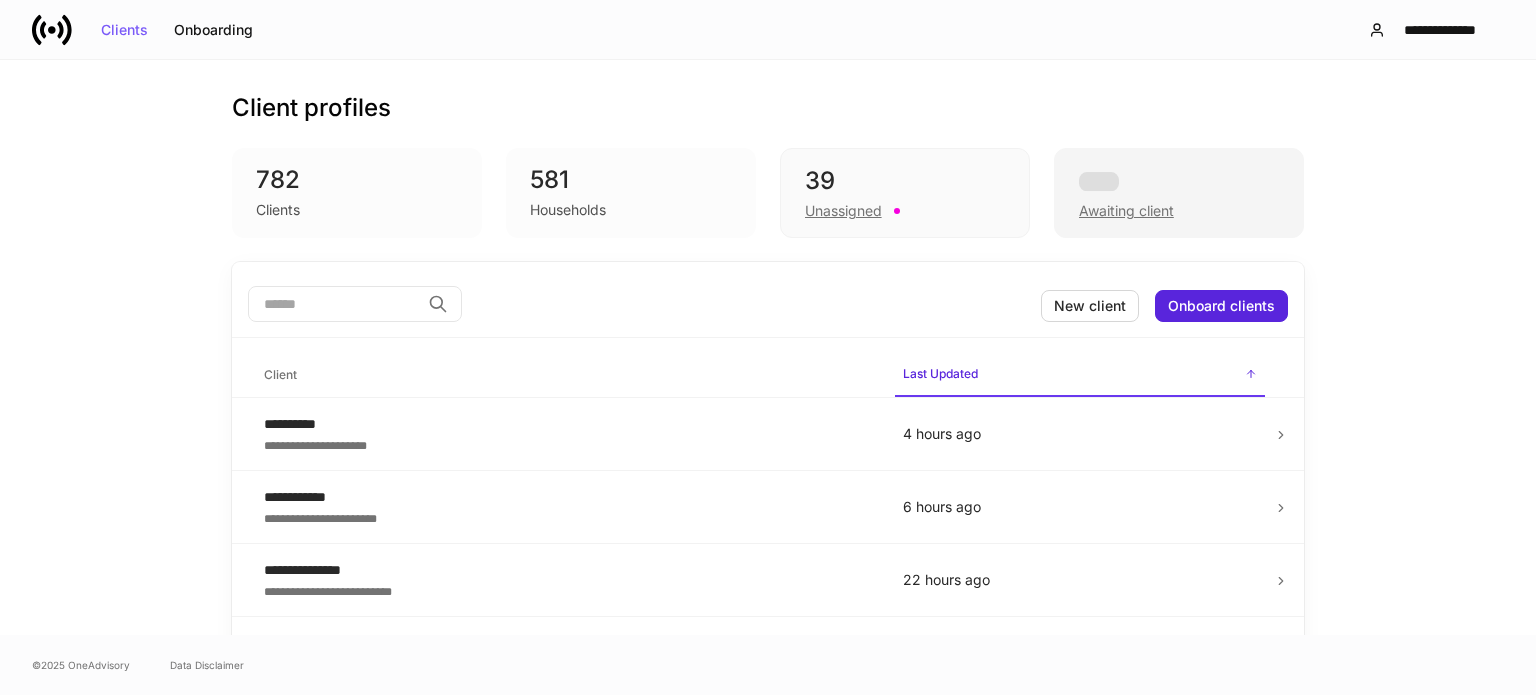 click on "Awaiting client" at bounding box center (1126, 211) 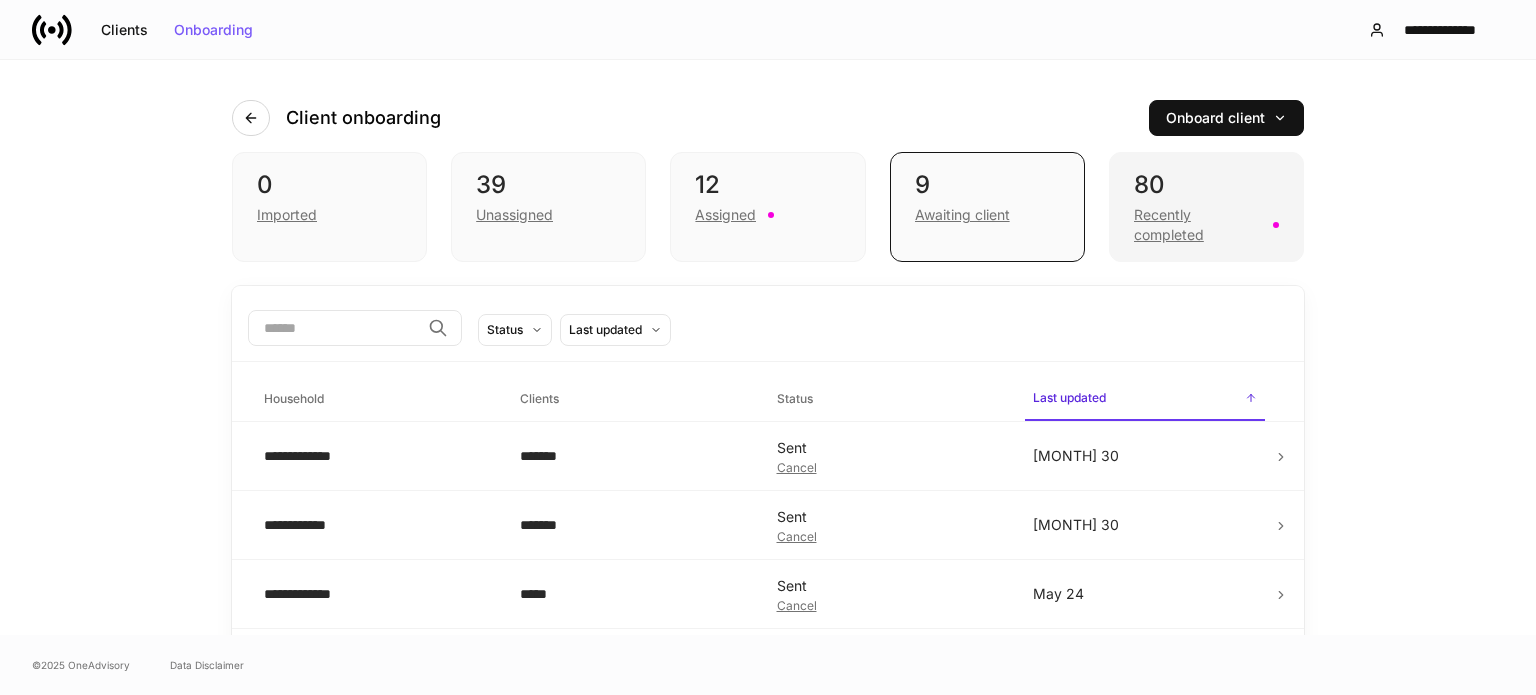 click on "Recently completed" at bounding box center [1197, 225] 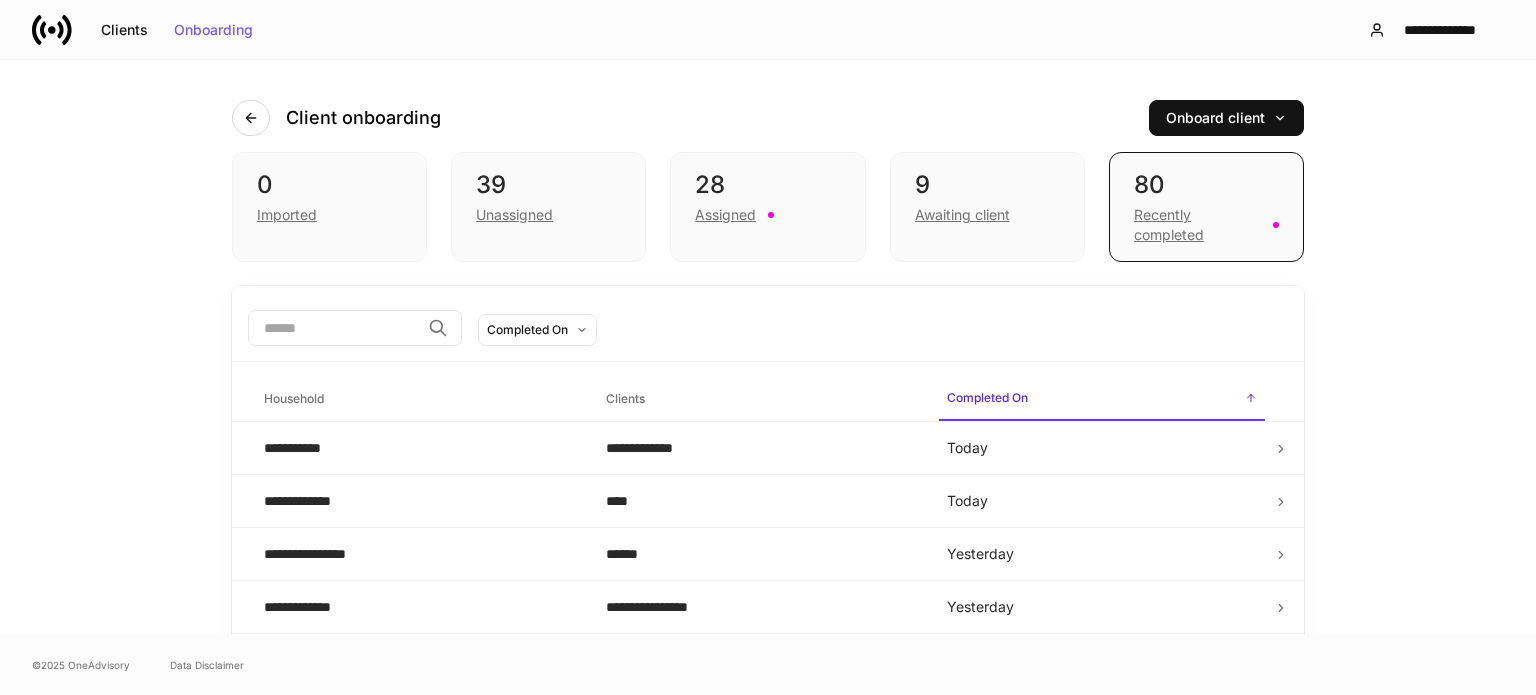 click at bounding box center [334, 328] 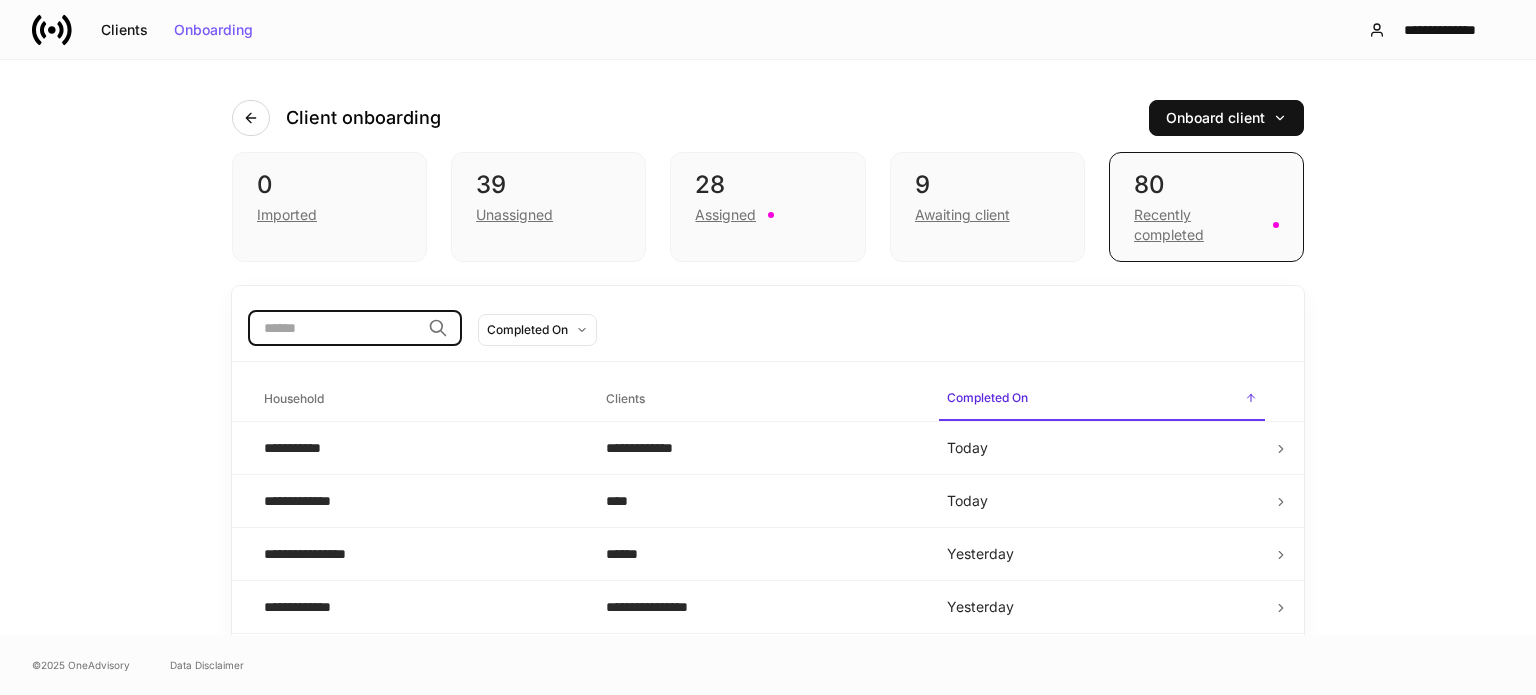 type on "*" 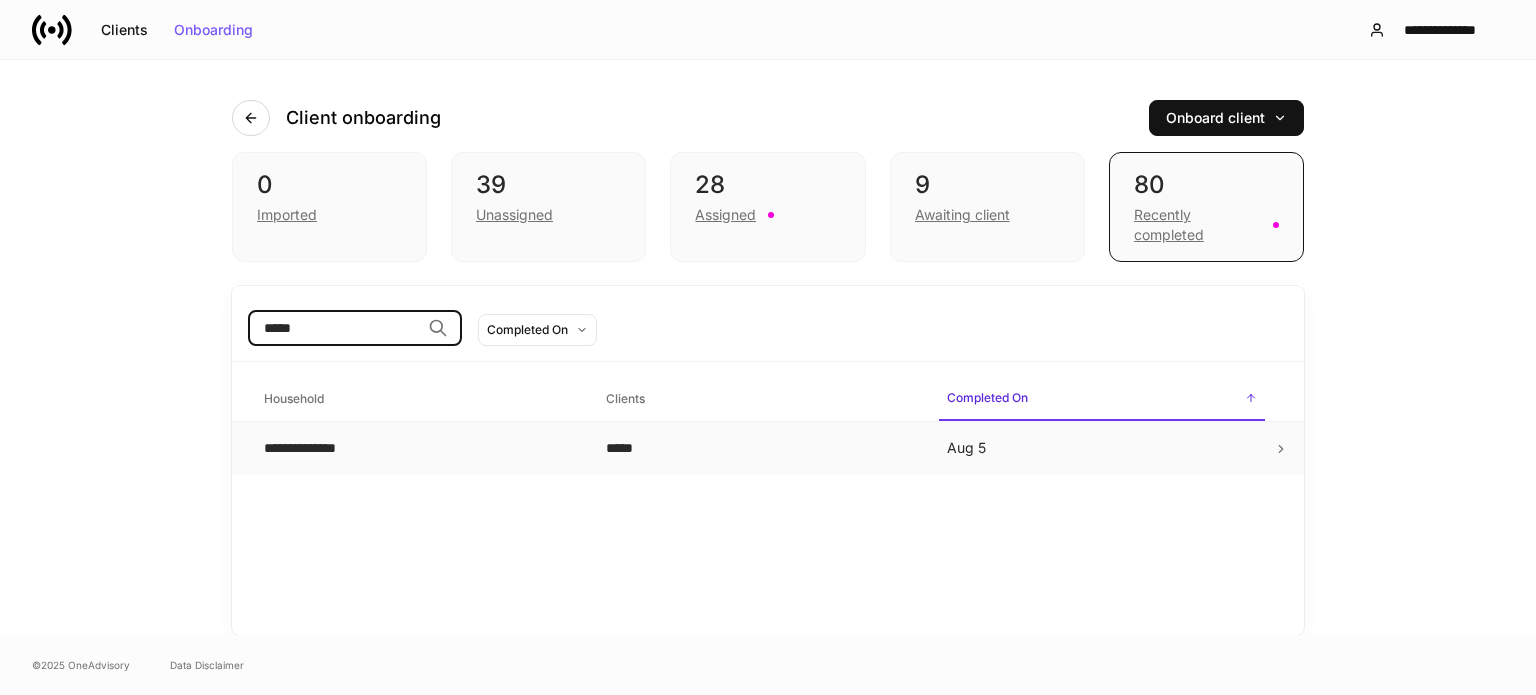 type on "*****" 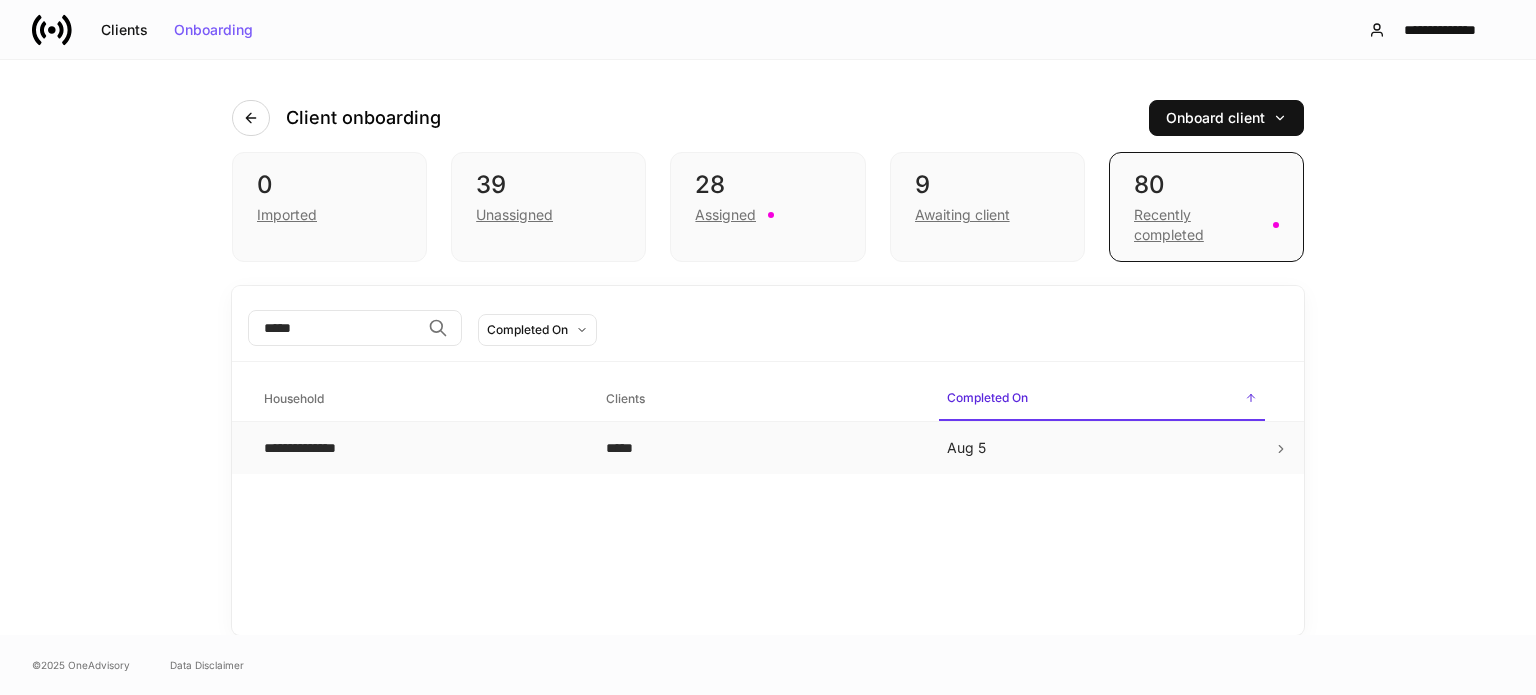 click on "**********" at bounding box center [318, 448] 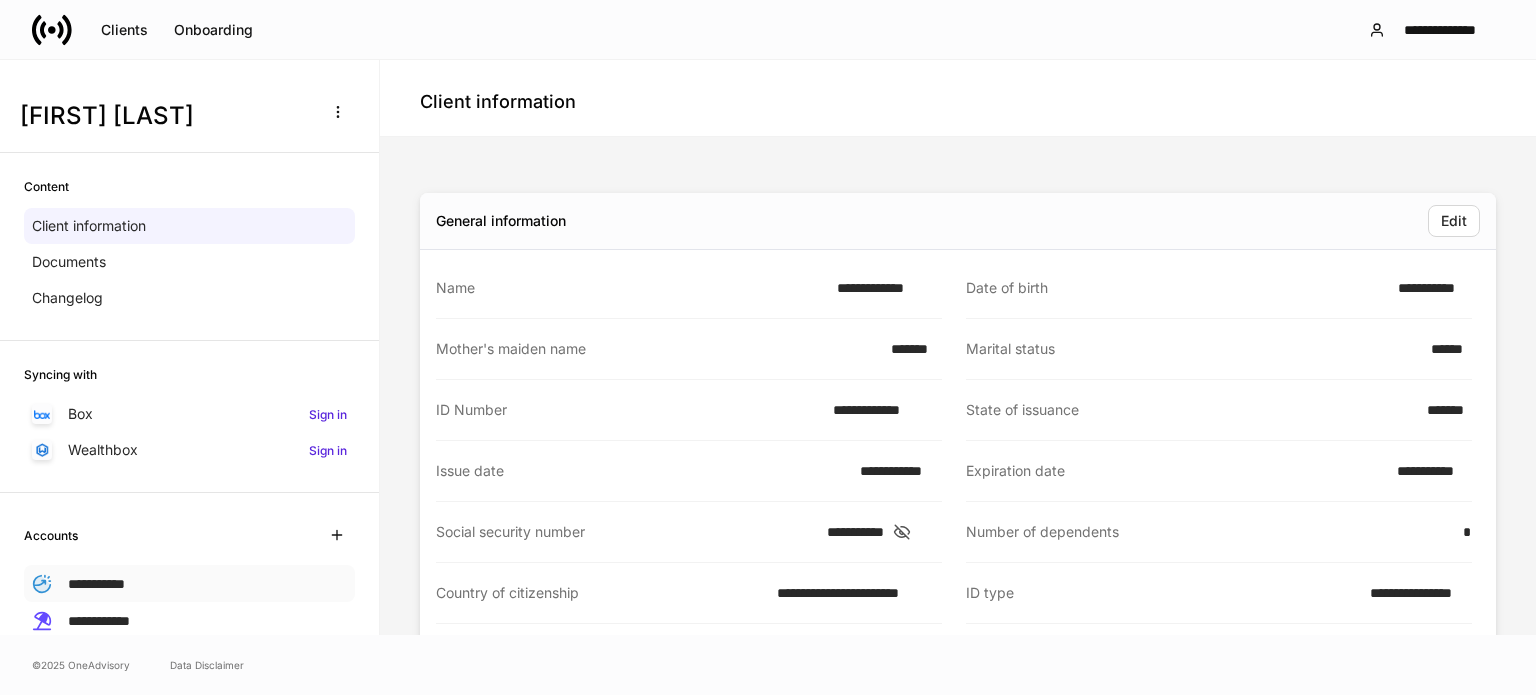 click on "**********" at bounding box center (96, 584) 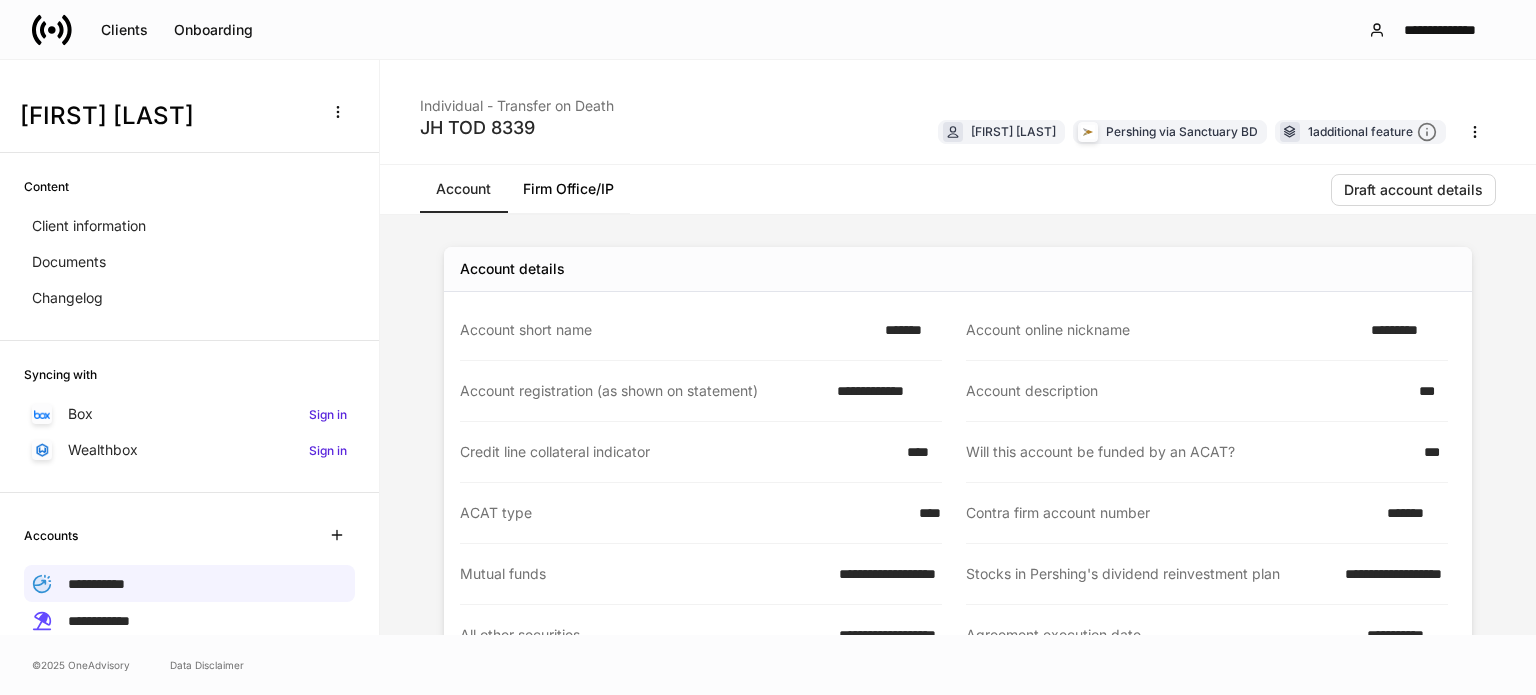 click on "Firm Office/IP" at bounding box center [568, 189] 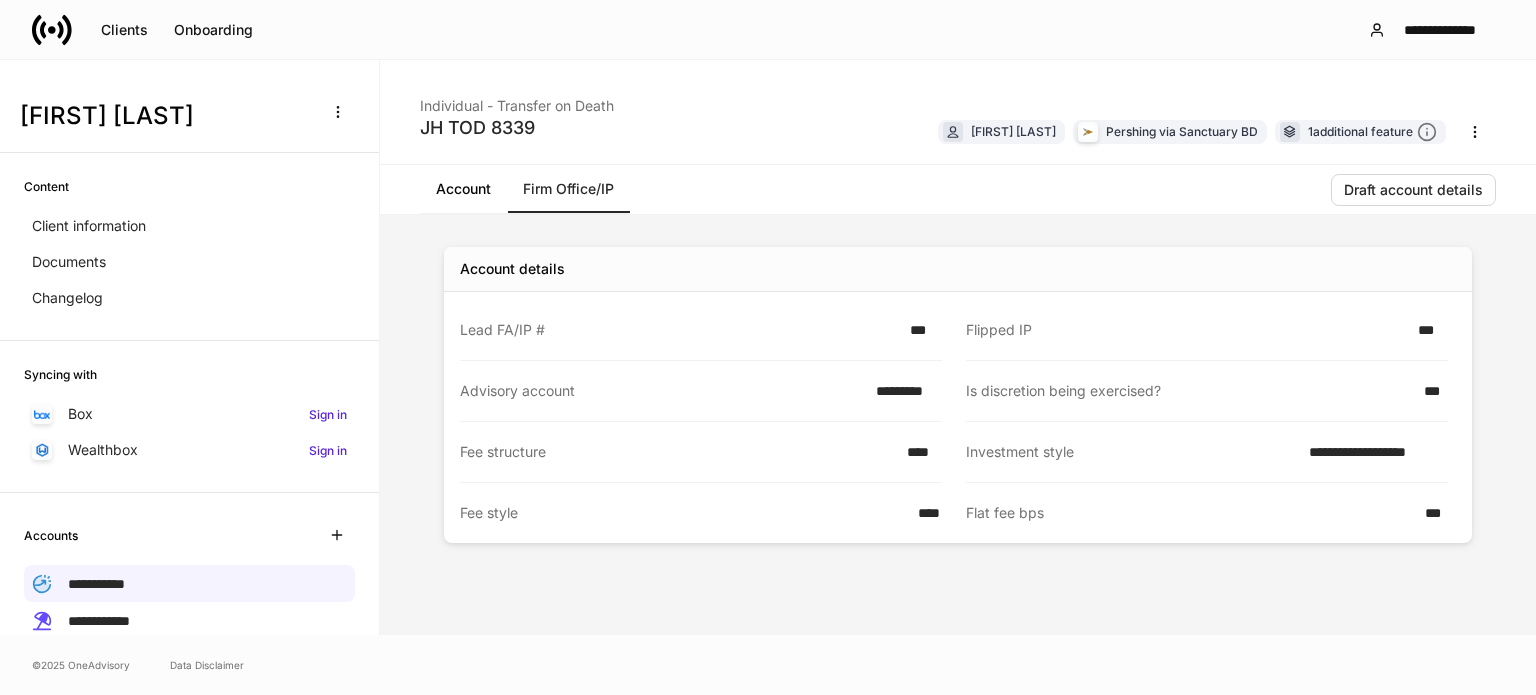 click 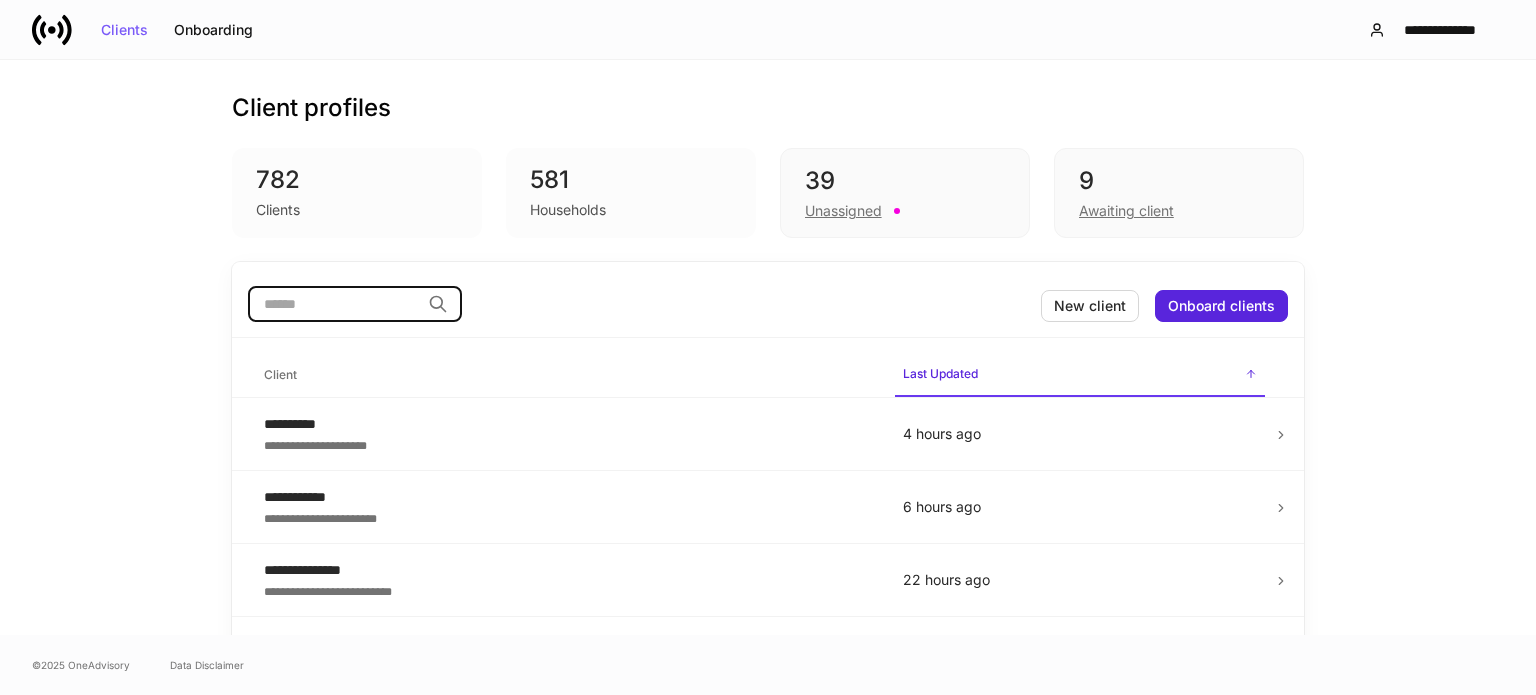 click at bounding box center [334, 304] 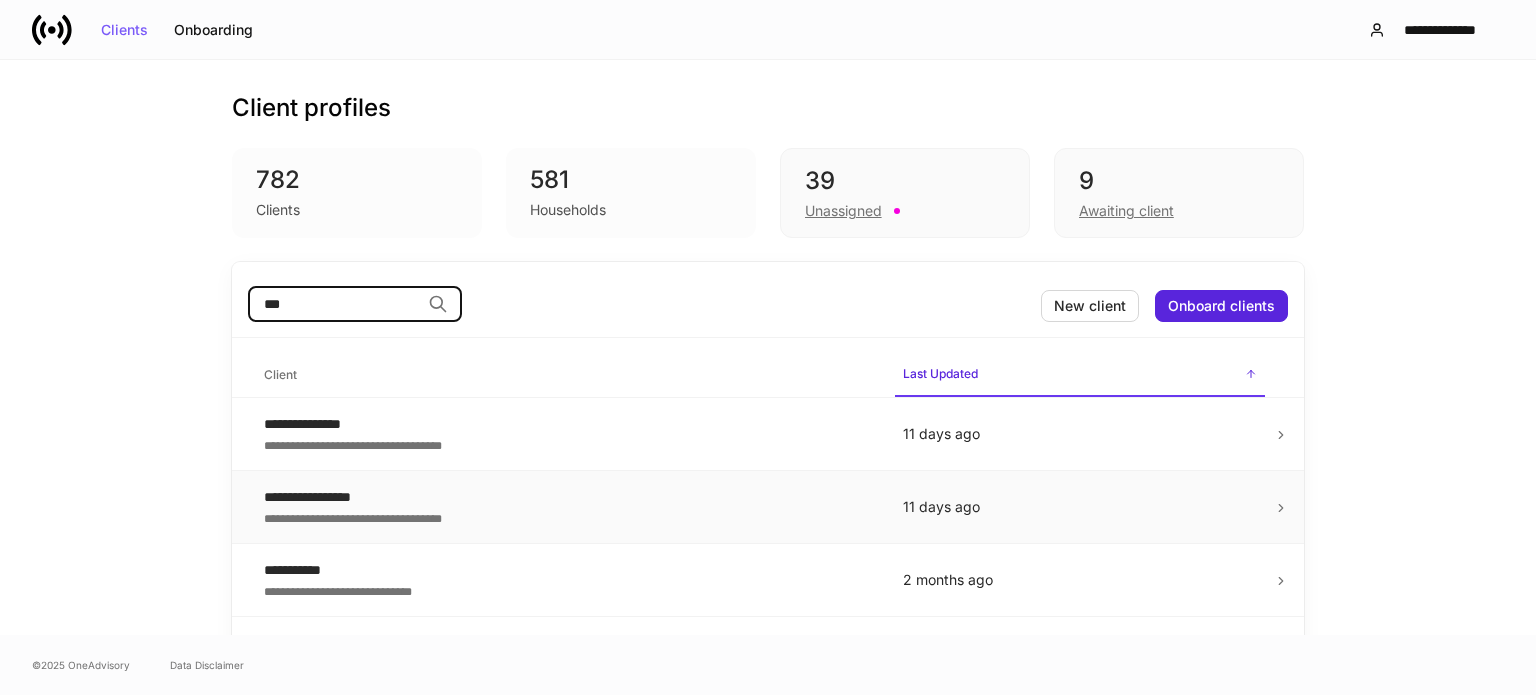 type on "***" 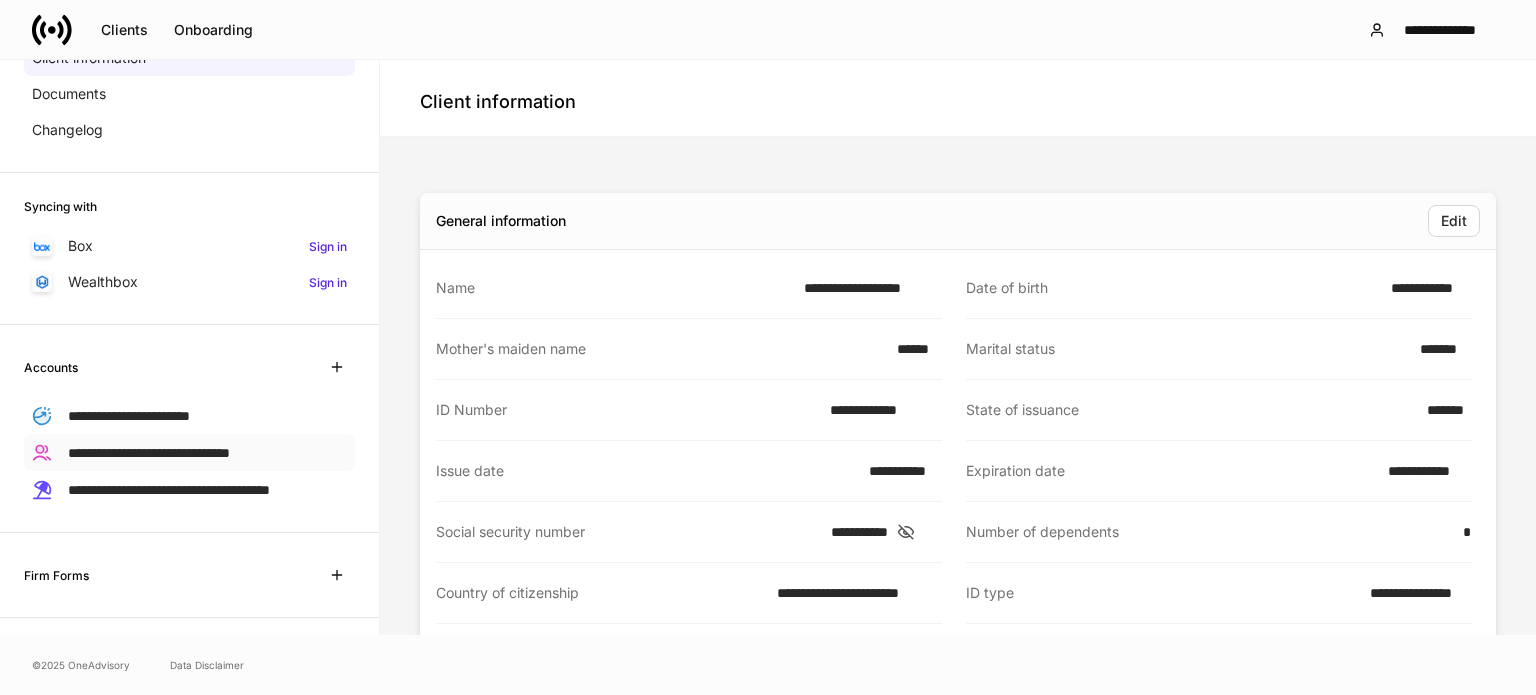 scroll, scrollTop: 200, scrollLeft: 0, axis: vertical 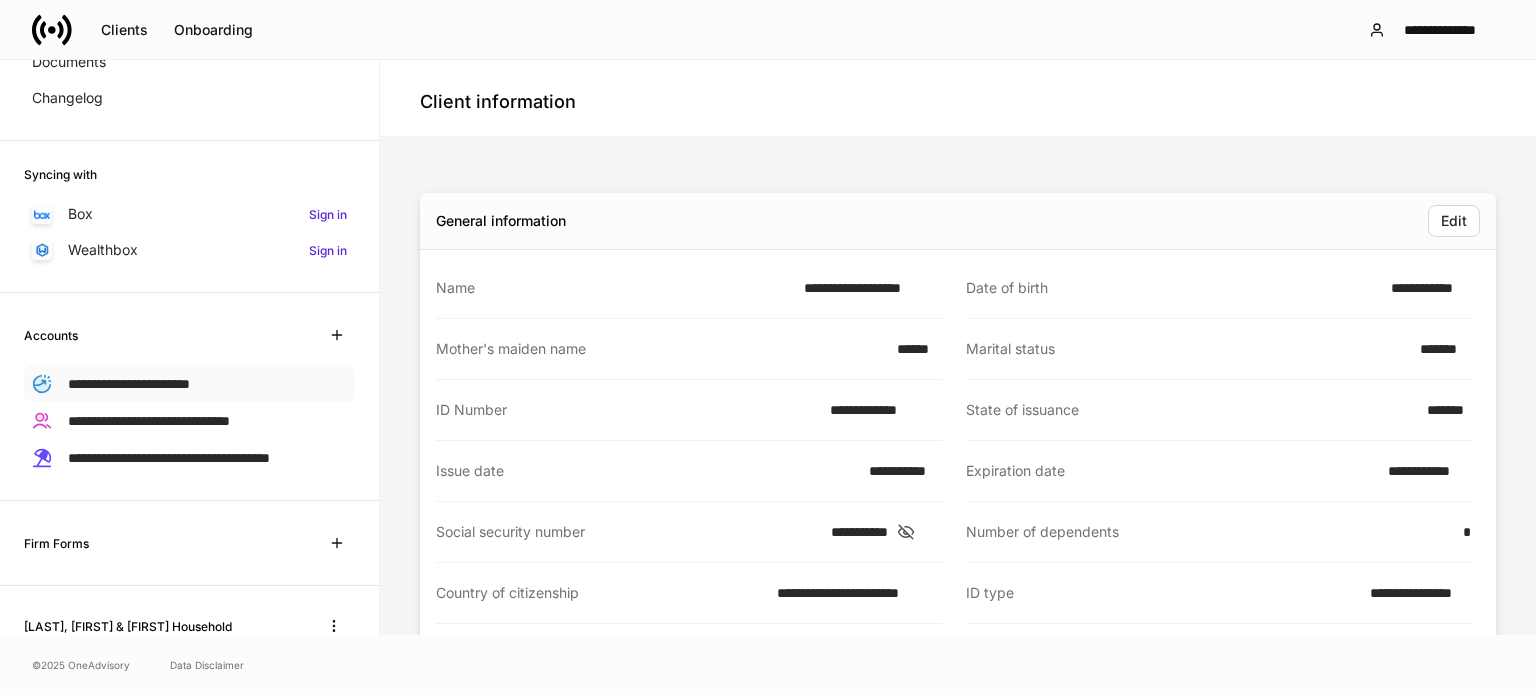 click on "**********" at bounding box center (189, 383) 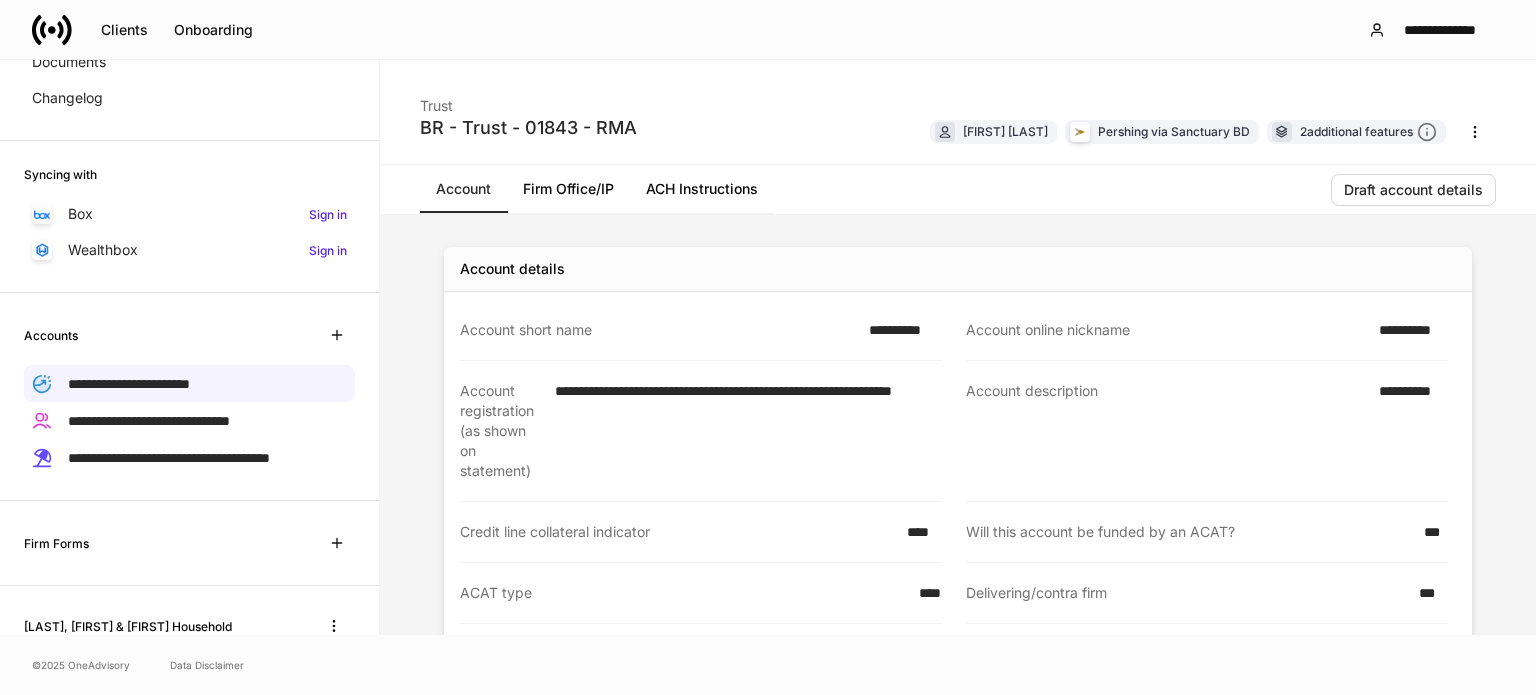 click on "ACH Instructions" at bounding box center (702, 189) 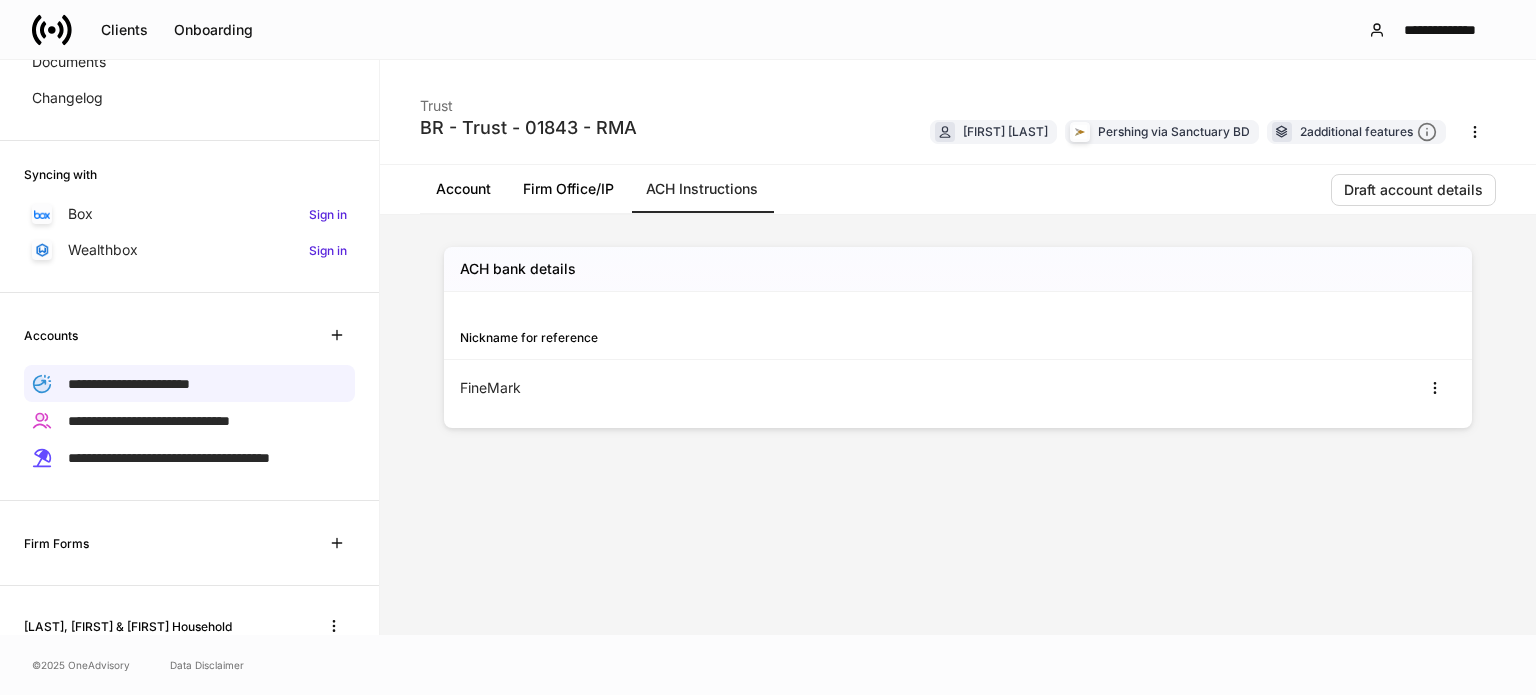 click on "Firm Office/IP" at bounding box center (568, 189) 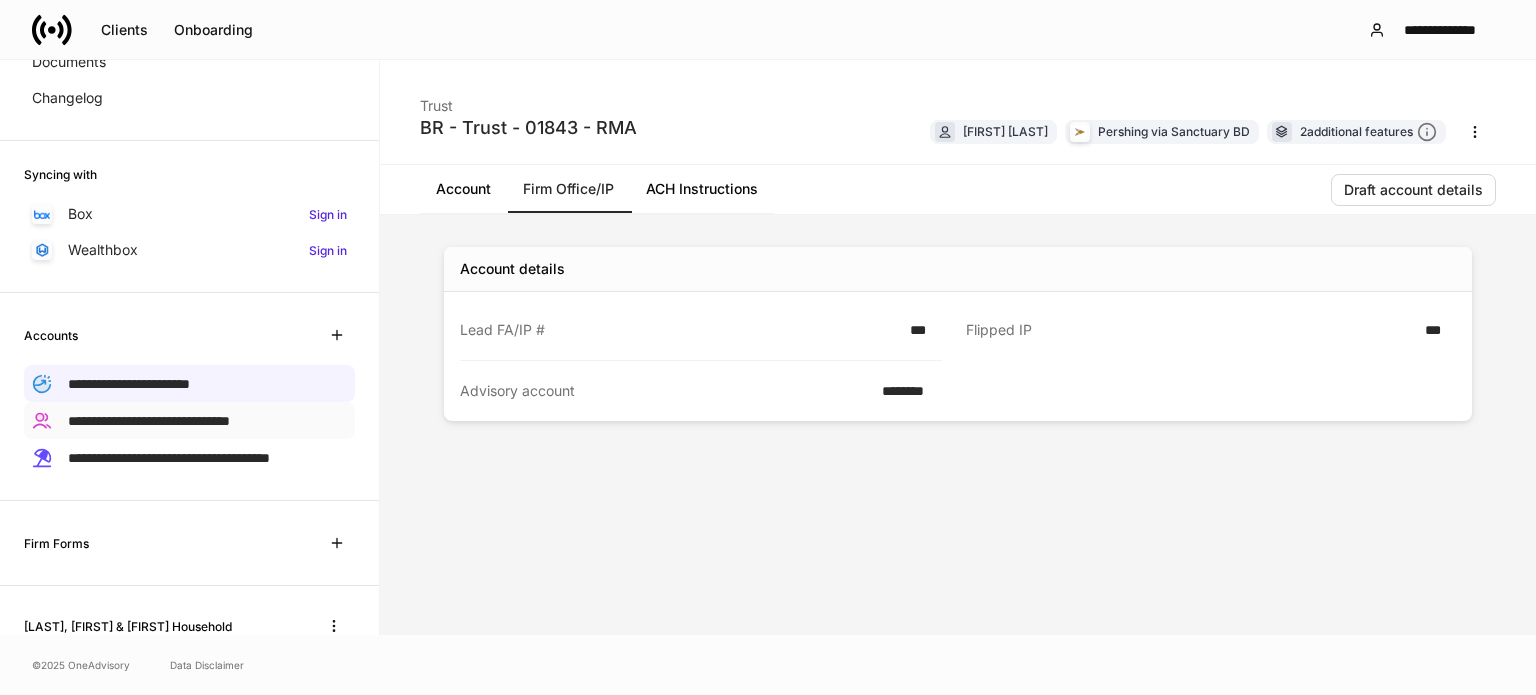 click on "**********" at bounding box center [189, 420] 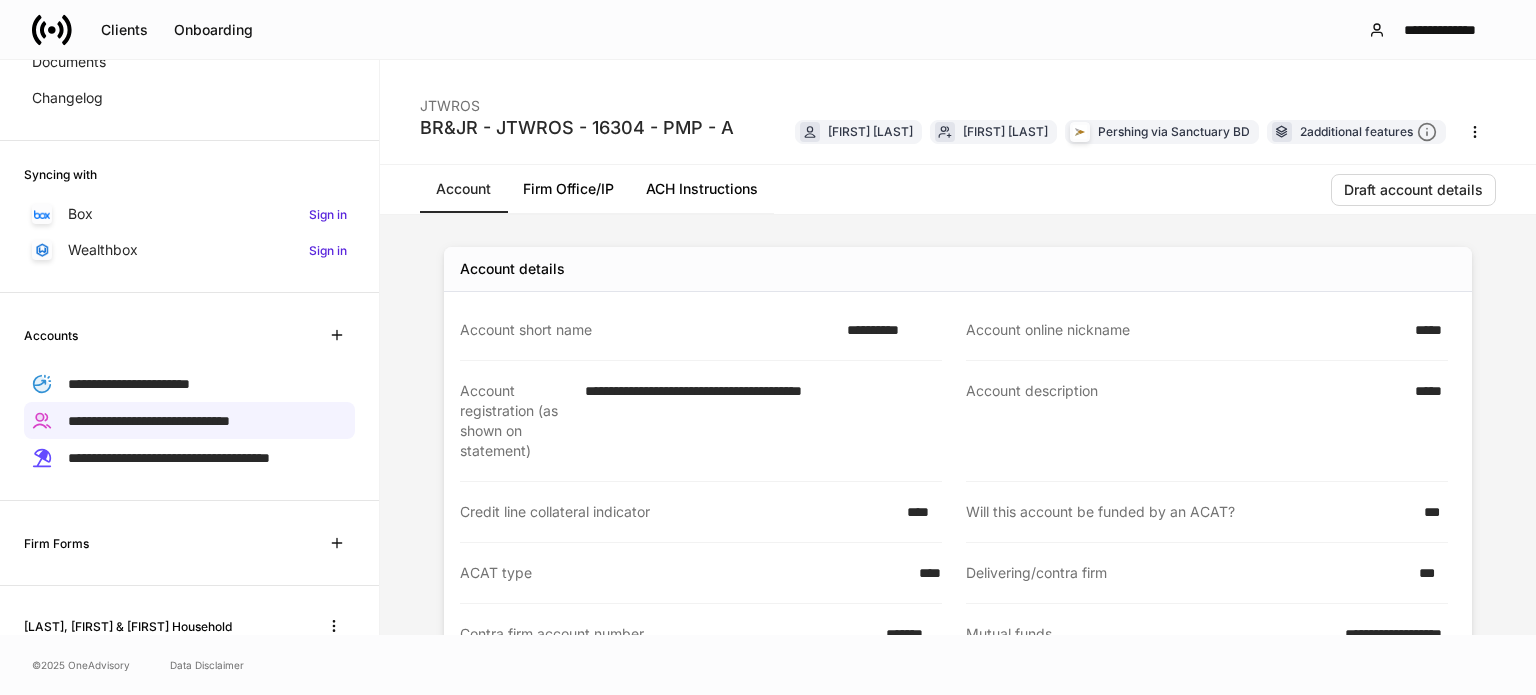 click on "Firm Office/IP" at bounding box center [568, 189] 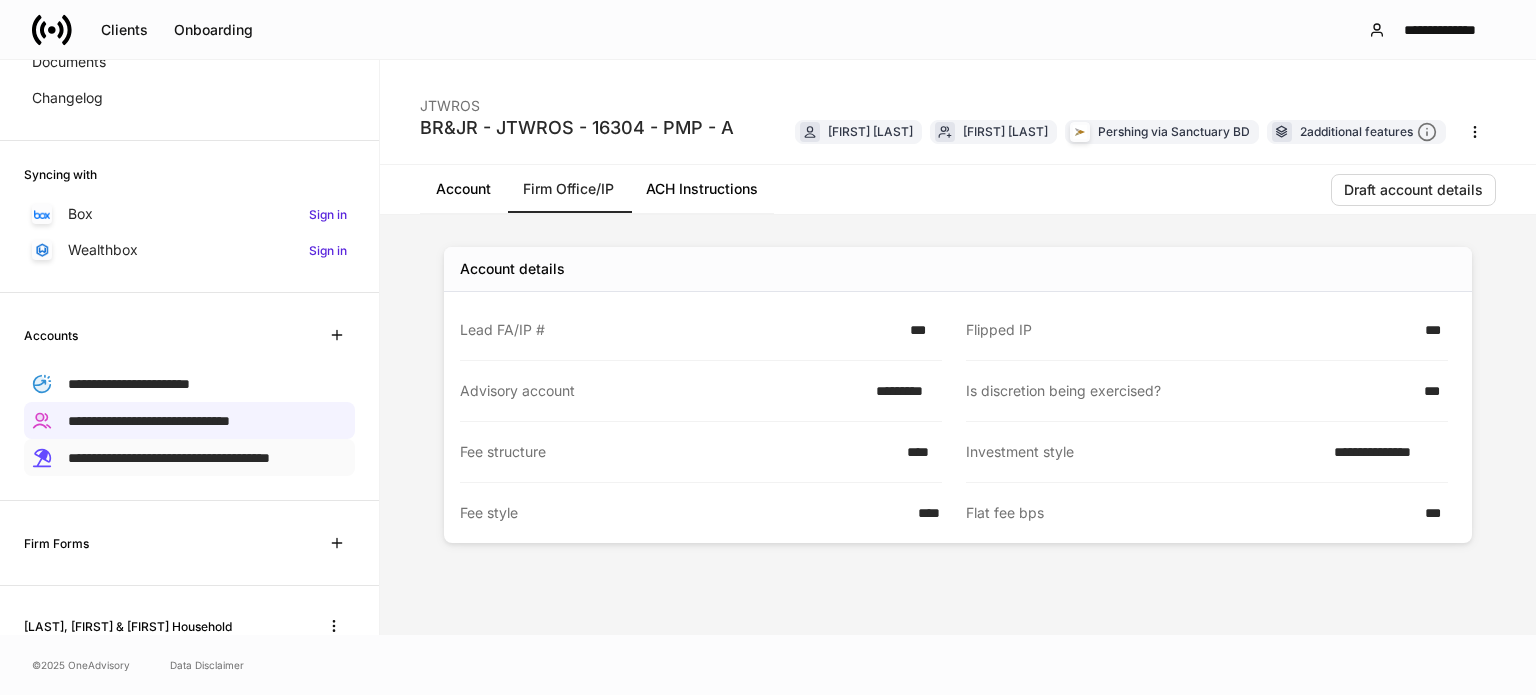 click on "**********" at bounding box center [169, 458] 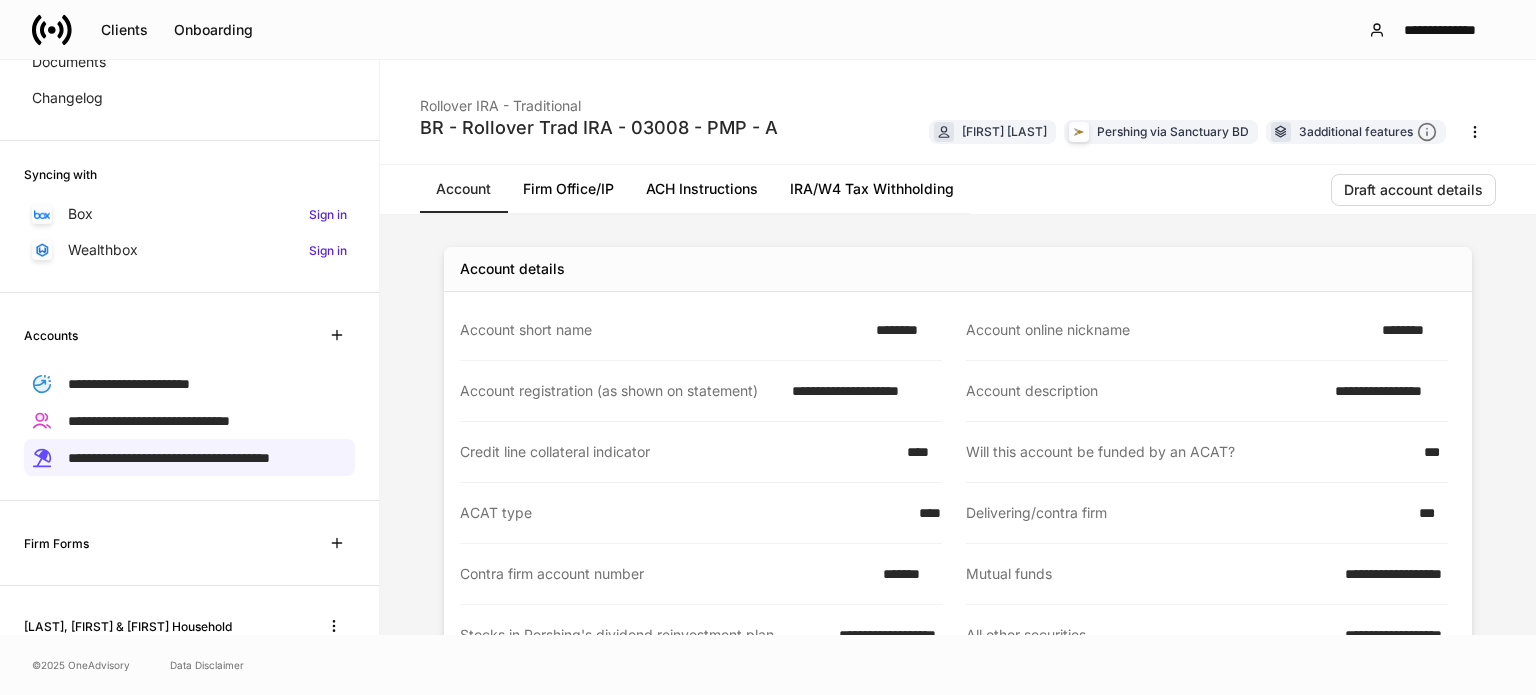click on "Firm Office/IP" at bounding box center (568, 189) 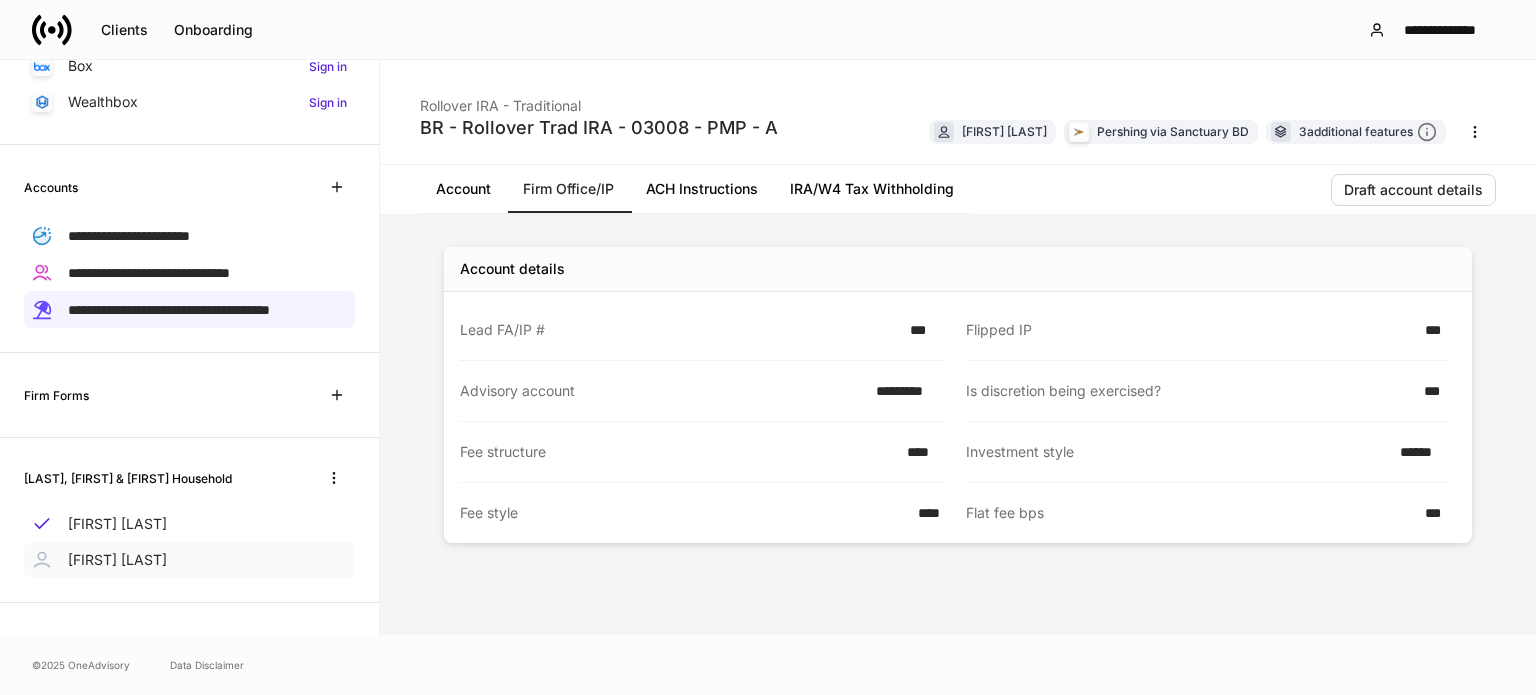 click on "[FIRST] [LAST]" at bounding box center [117, 560] 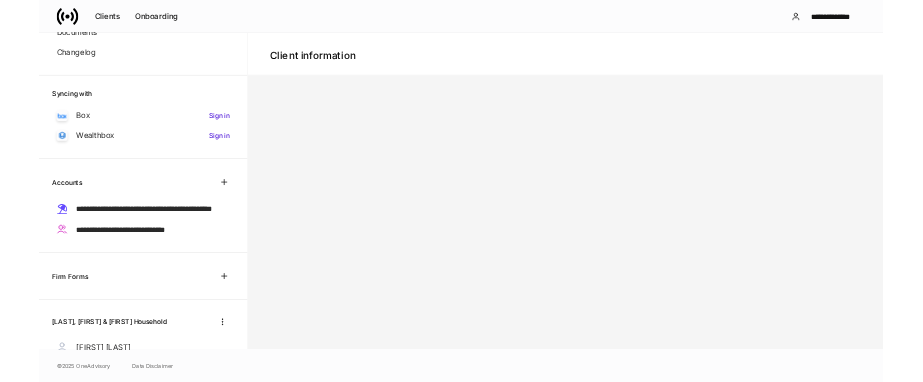 scroll, scrollTop: 328, scrollLeft: 0, axis: vertical 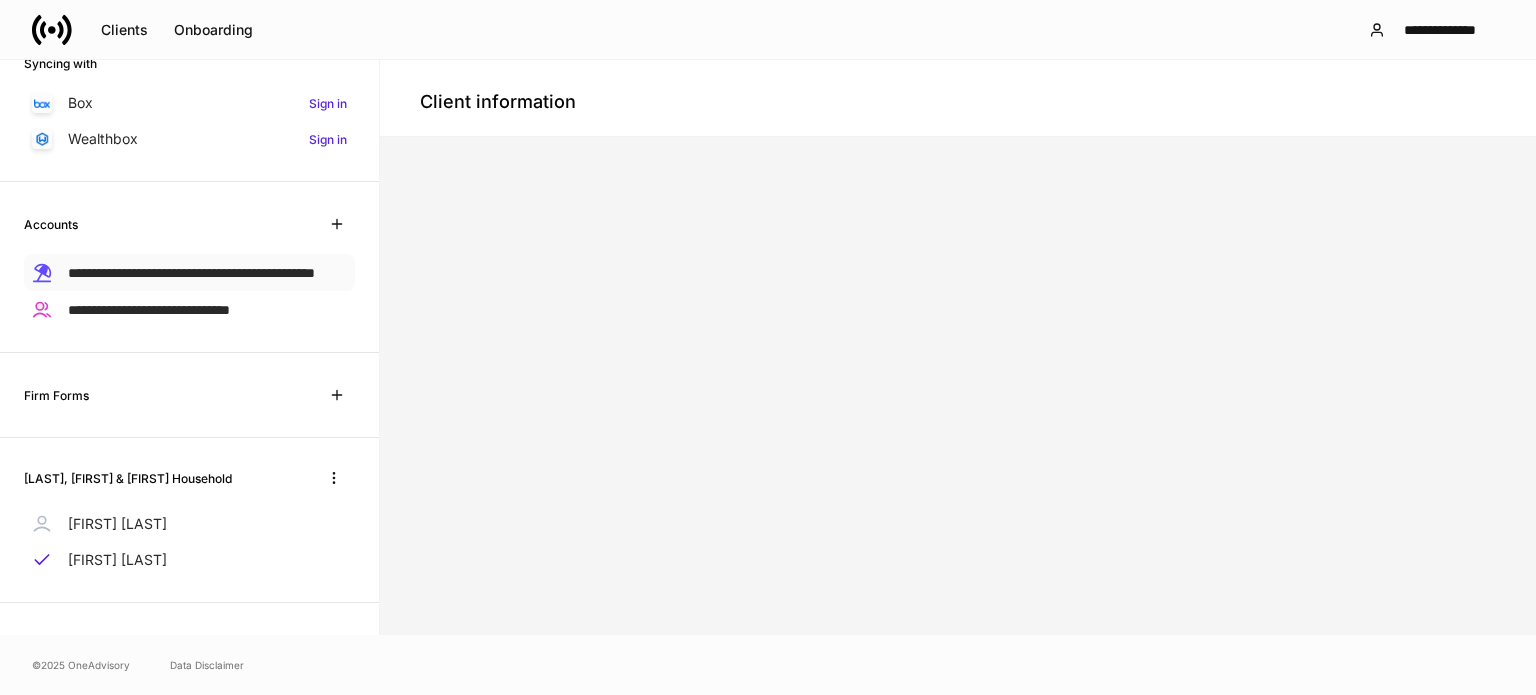 click on "**********" at bounding box center [191, 273] 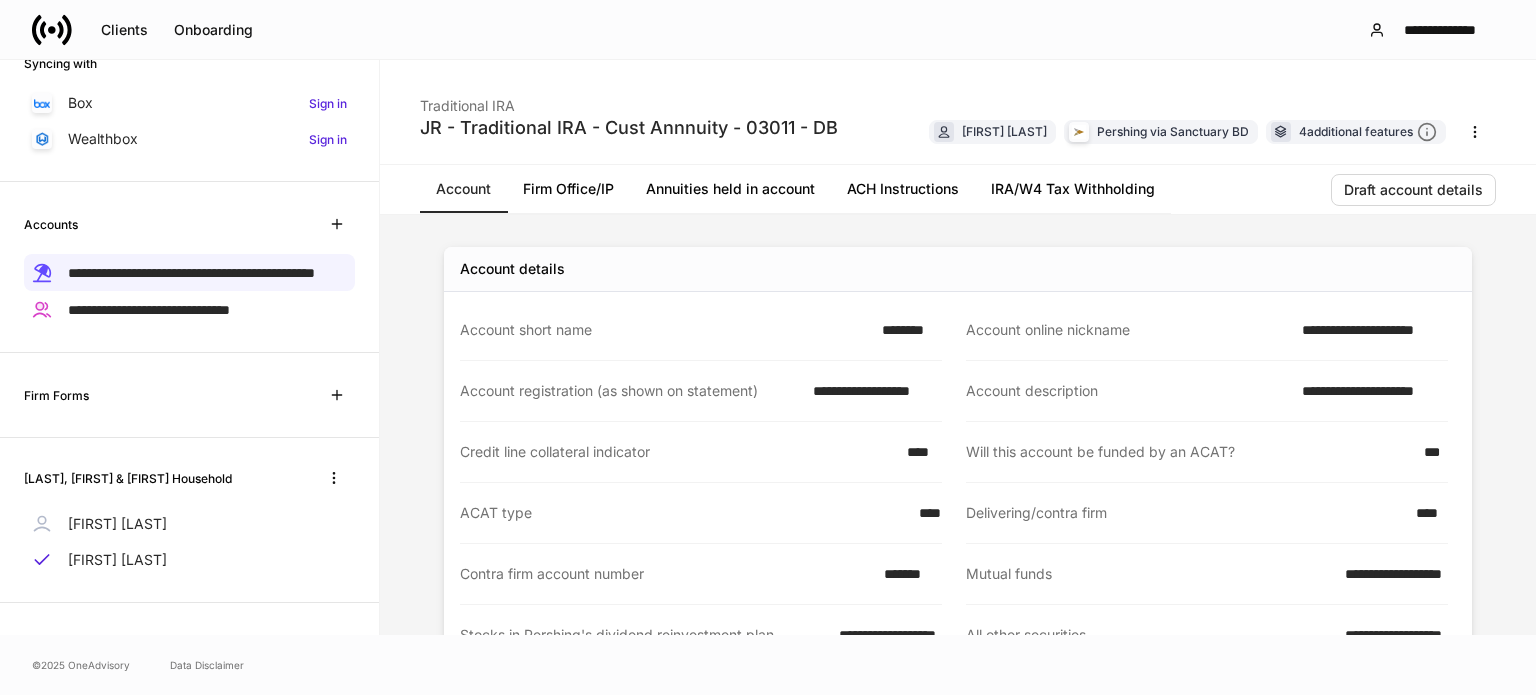 click on "Firm Office/IP" at bounding box center (568, 189) 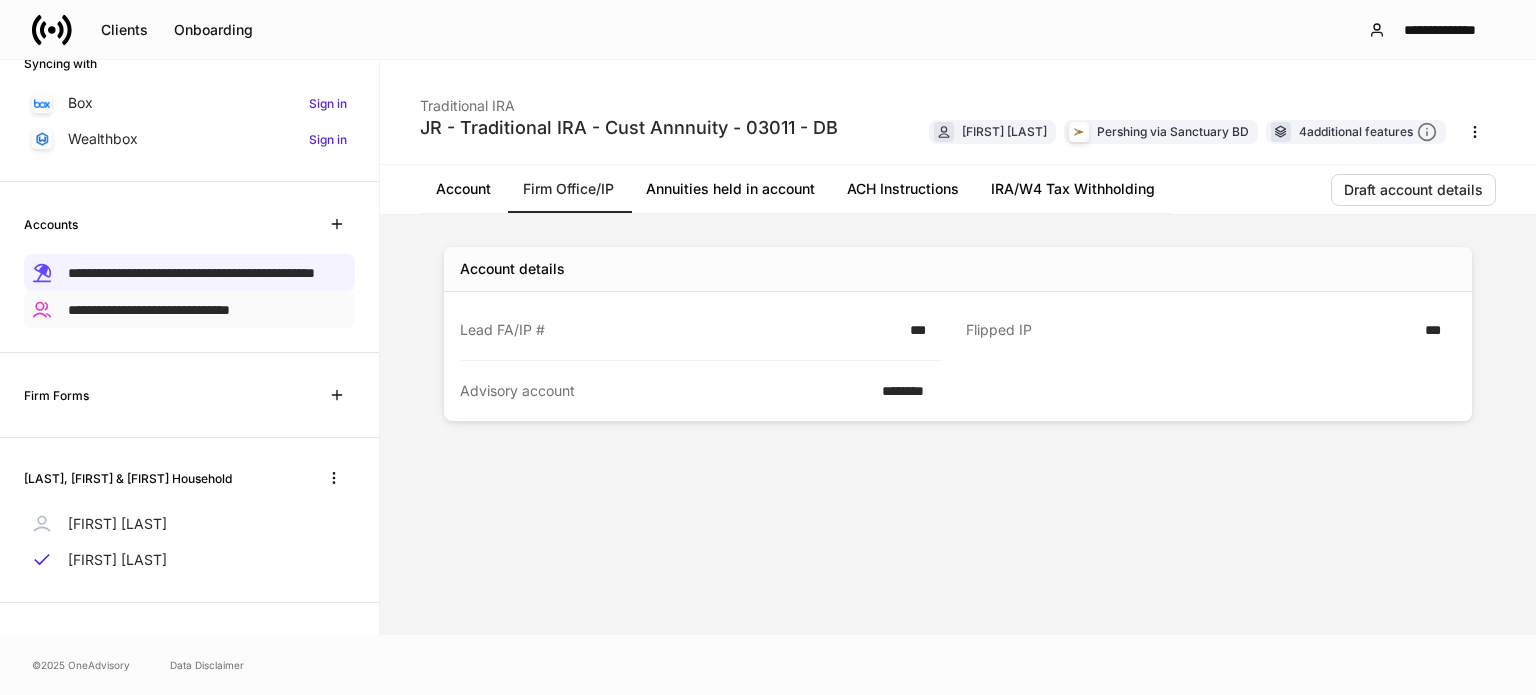 click on "**********" at bounding box center (149, 310) 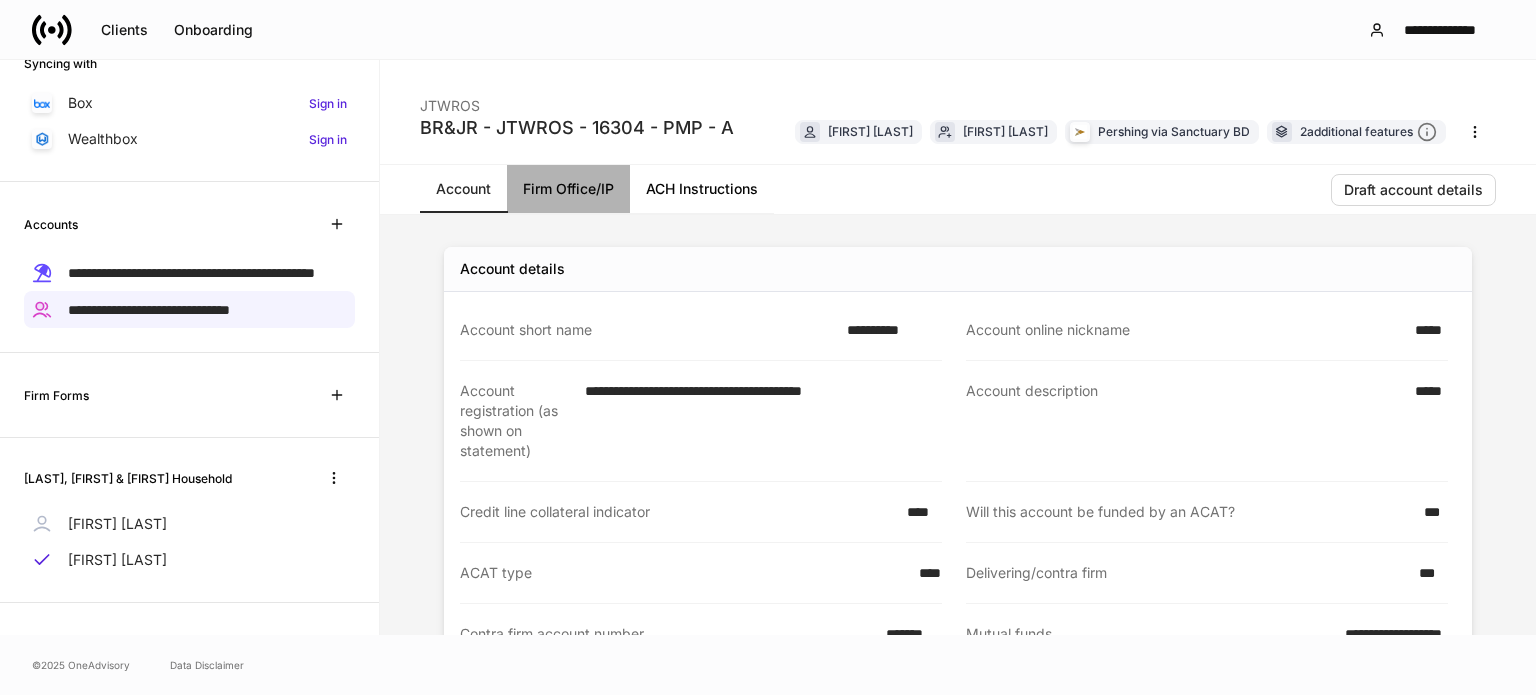 click on "Firm Office/IP" at bounding box center [568, 189] 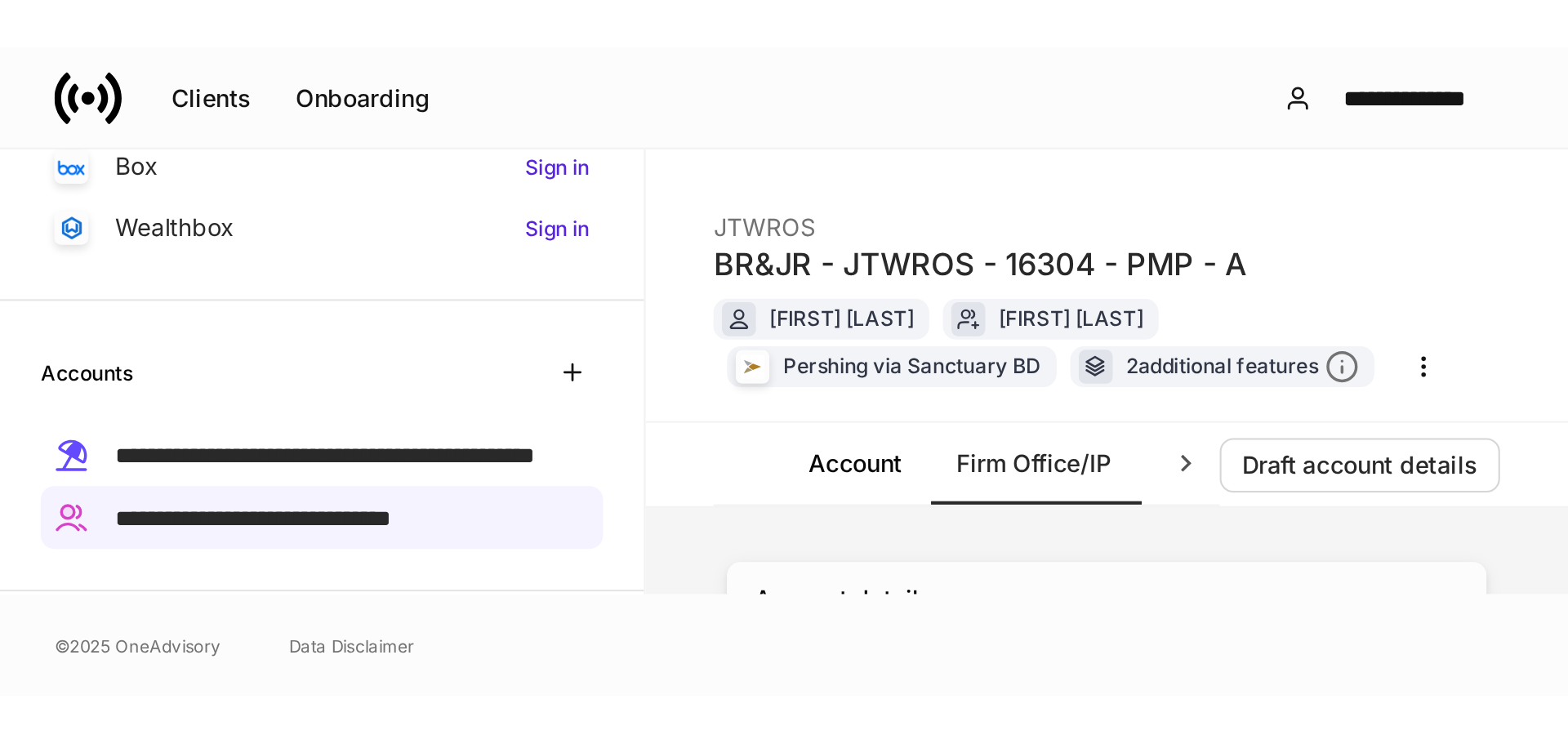 scroll, scrollTop: 92, scrollLeft: 0, axis: vertical 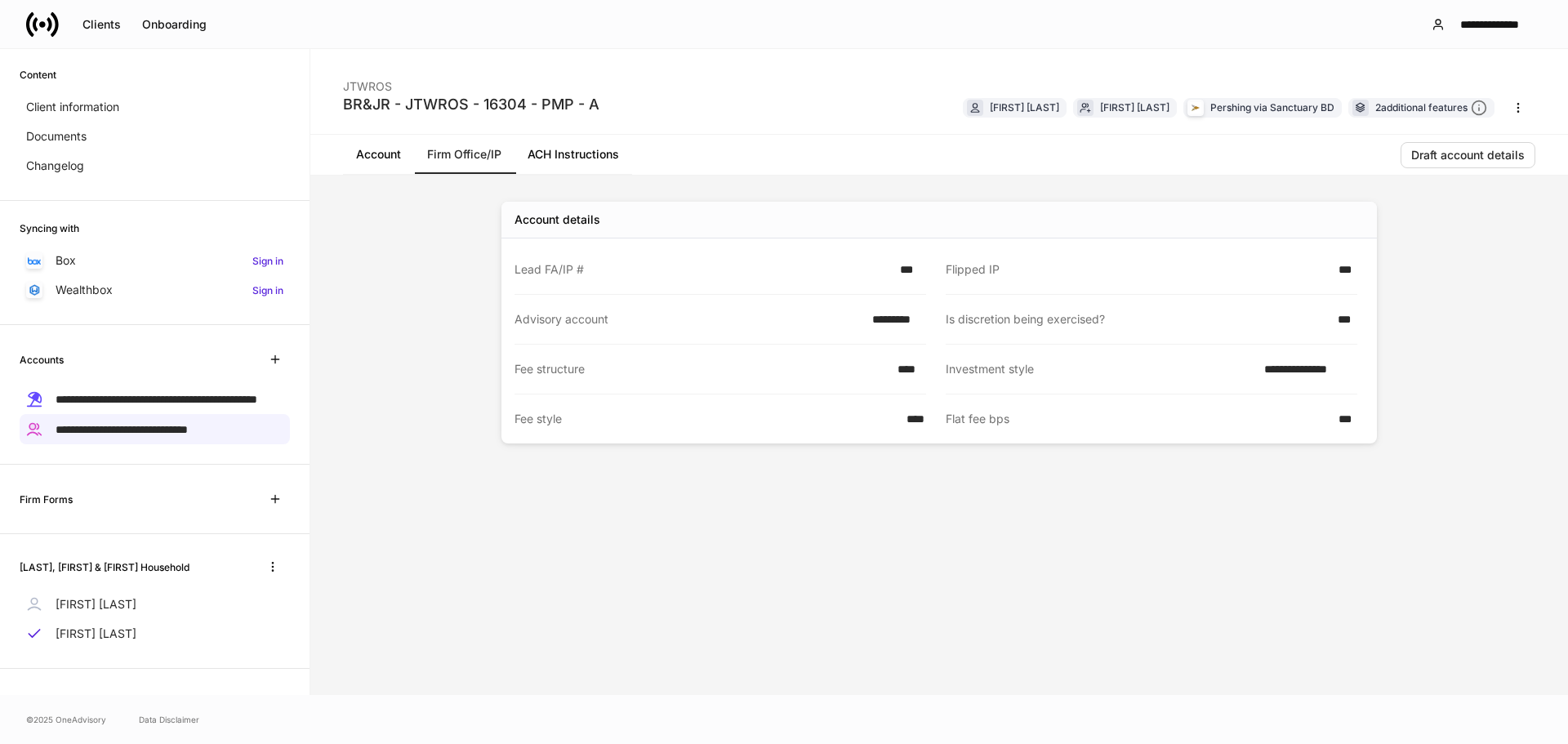 click 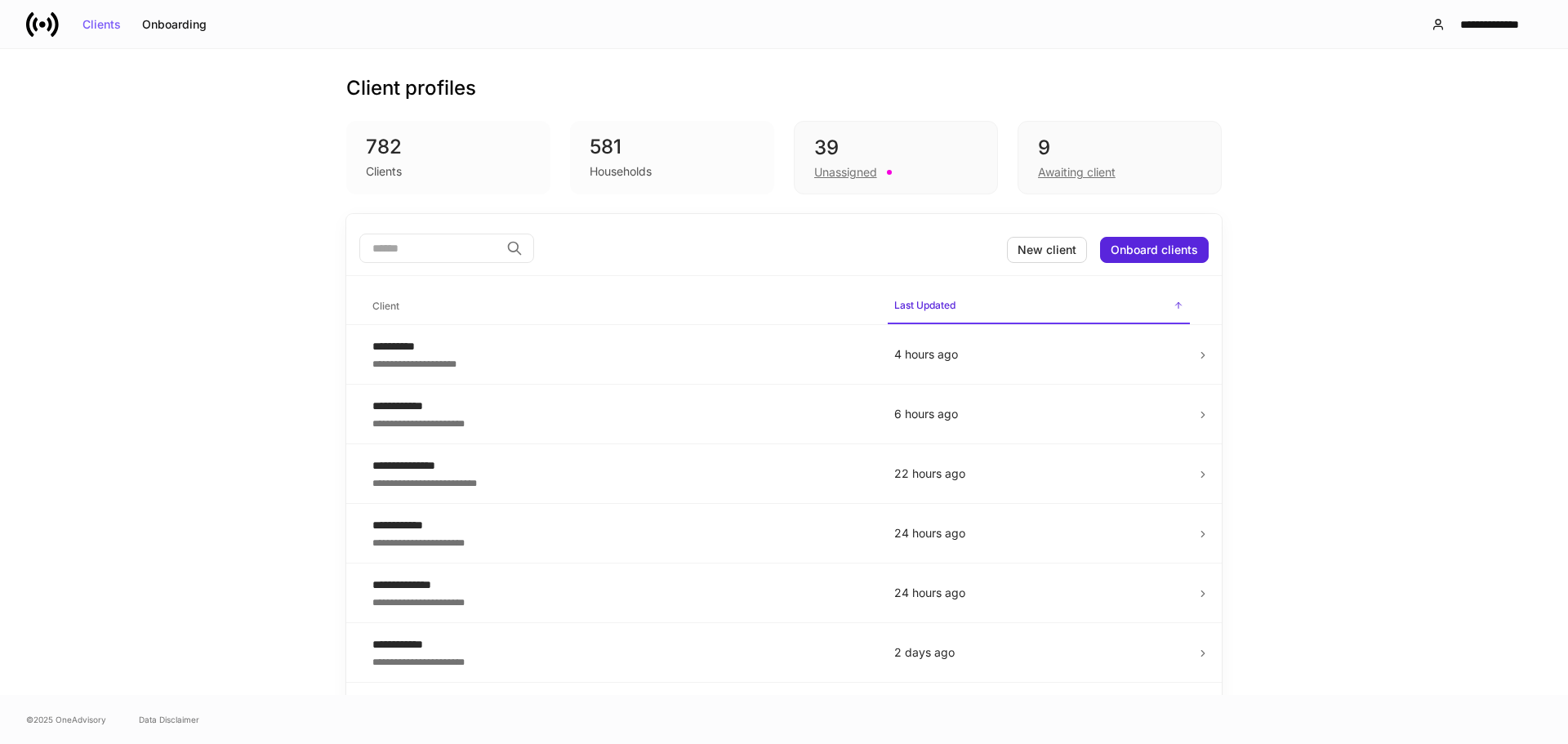 click at bounding box center (430, 248) 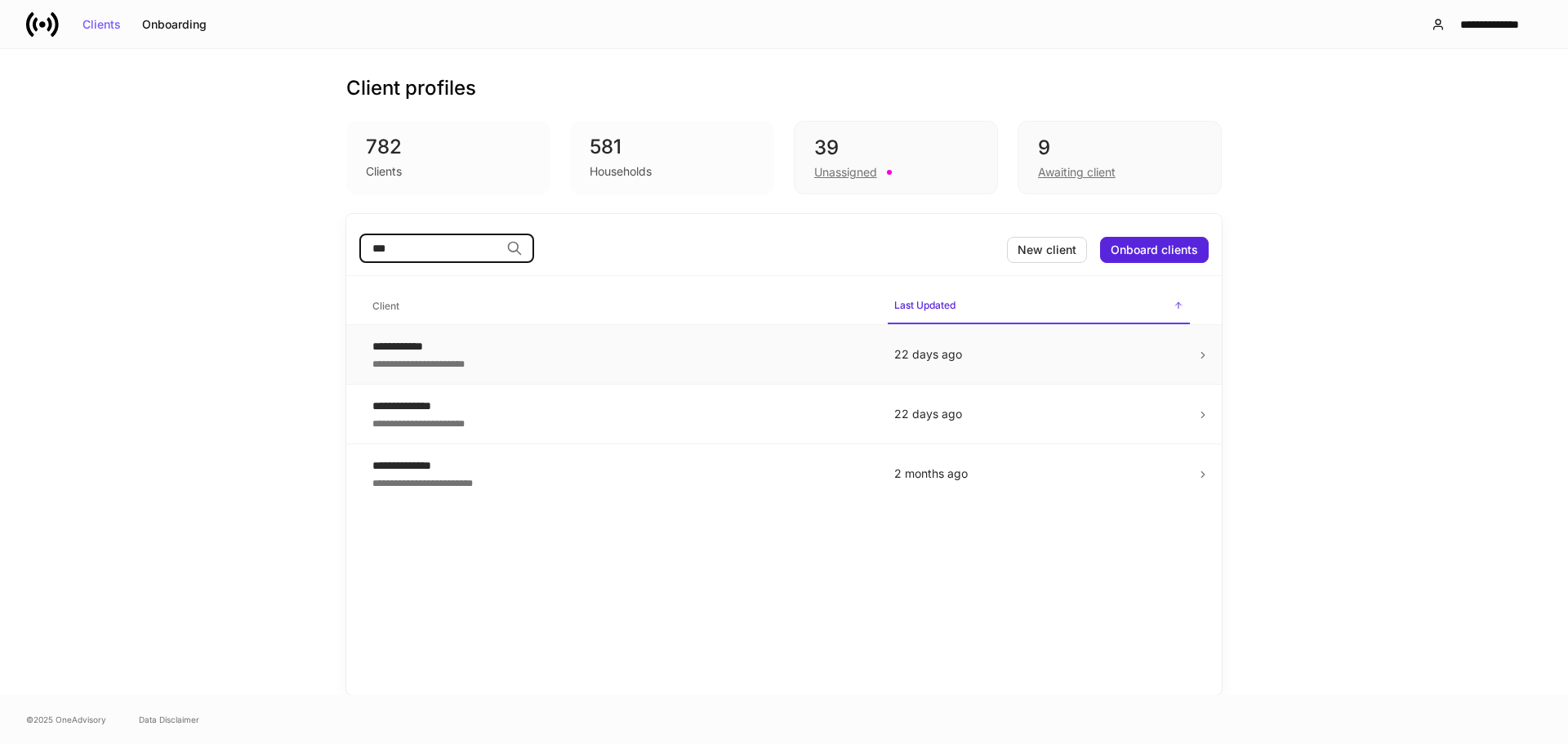 type on "***" 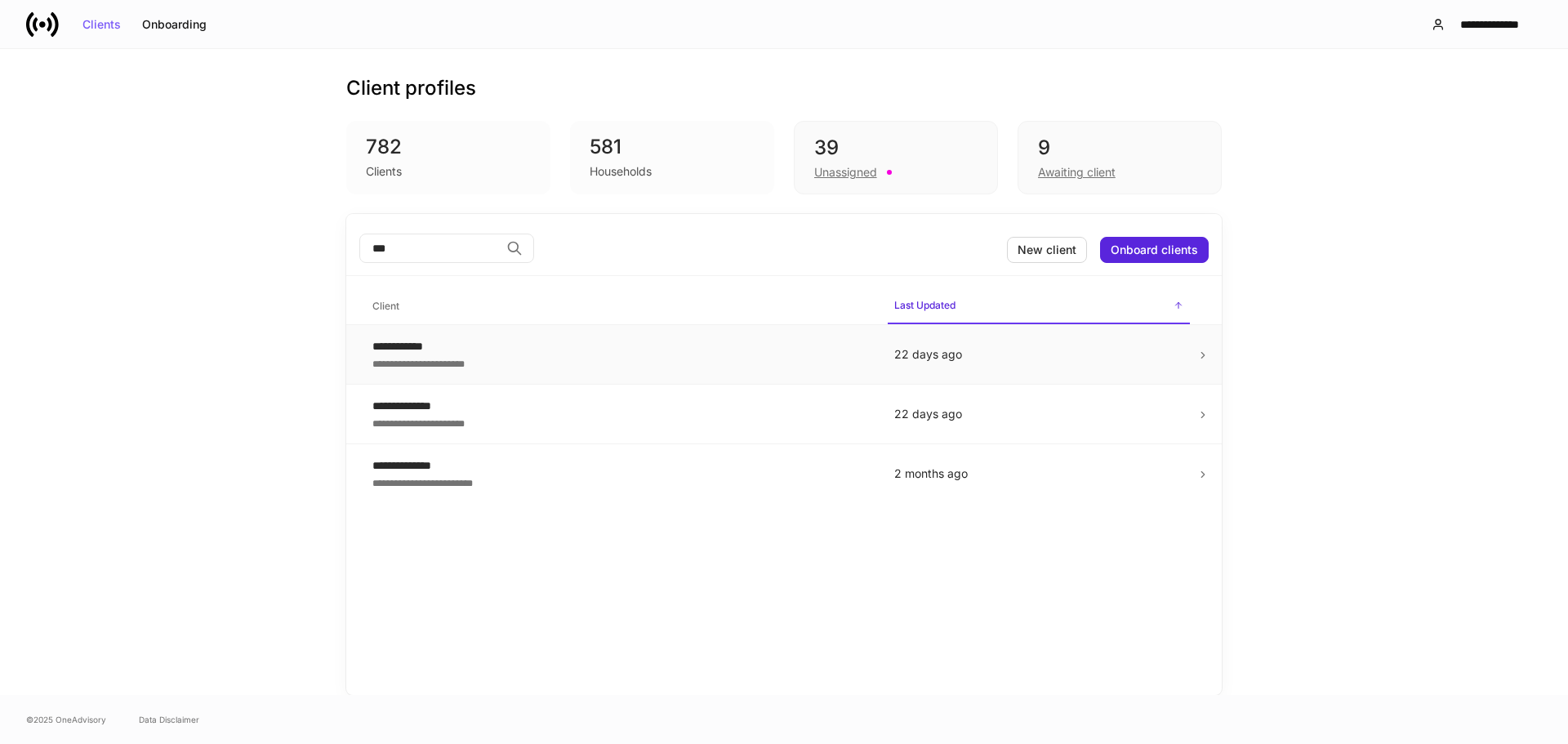 click on "**********" at bounding box center (620, 346) 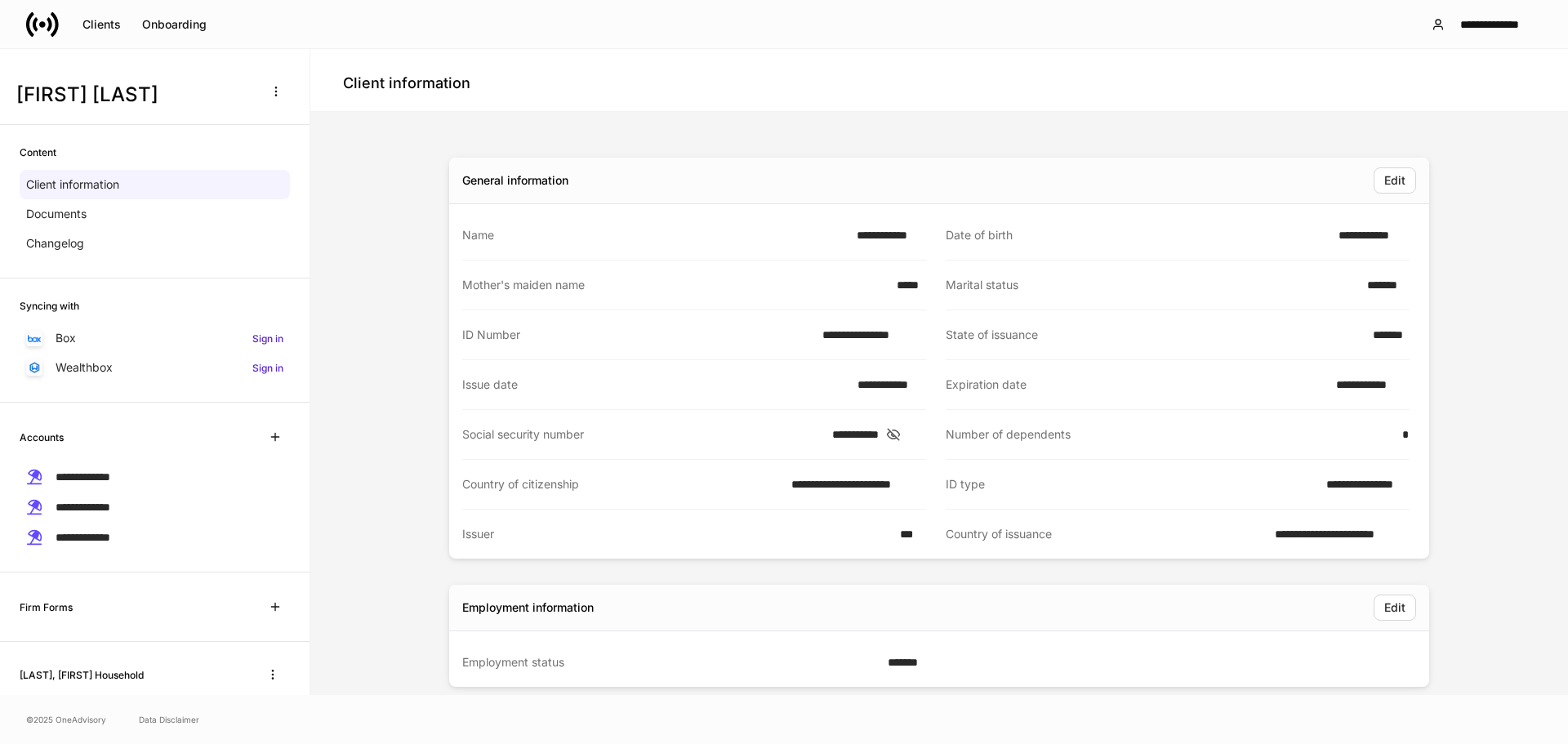 click on "**********" at bounding box center [154, 488] 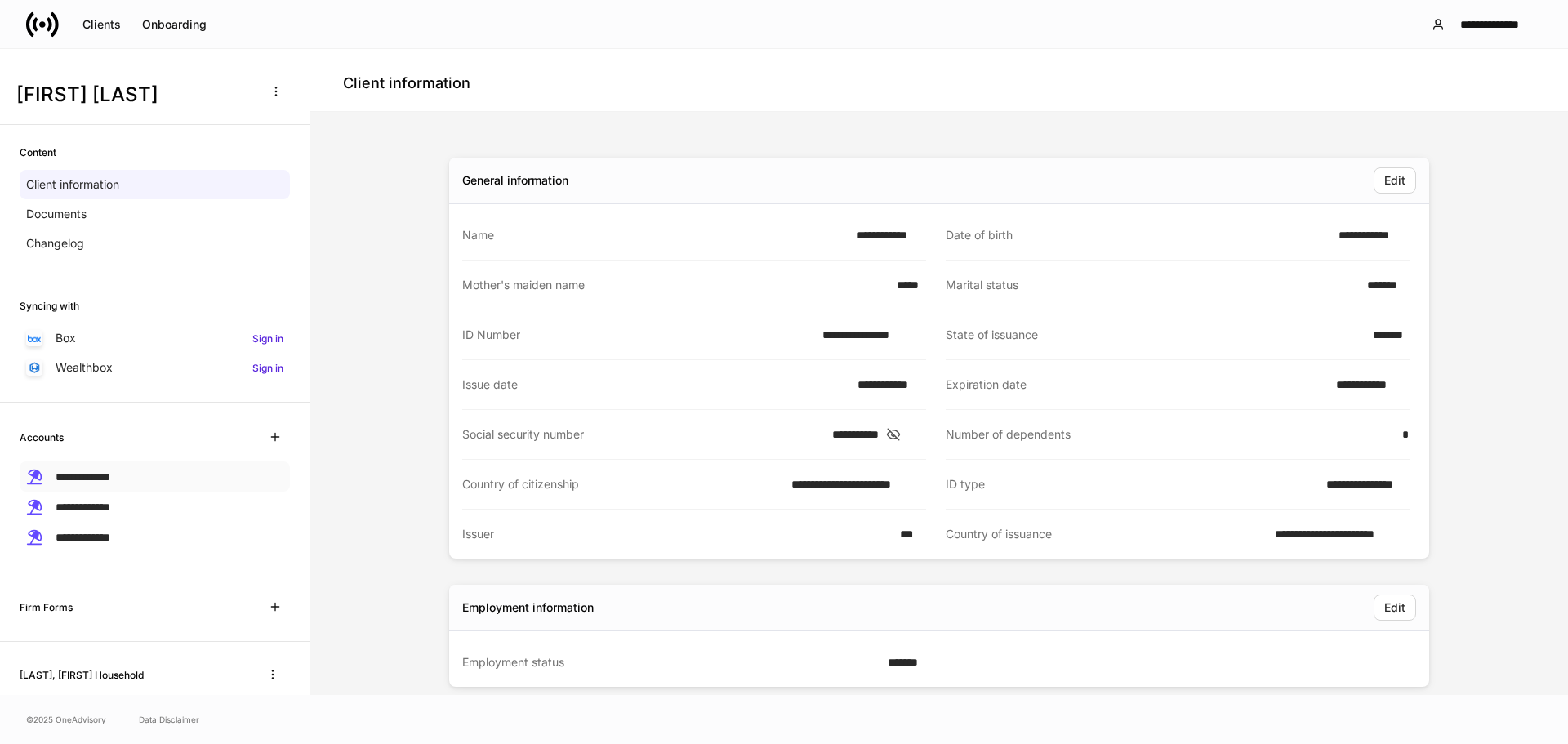 click on "**********" at bounding box center [82, 476] 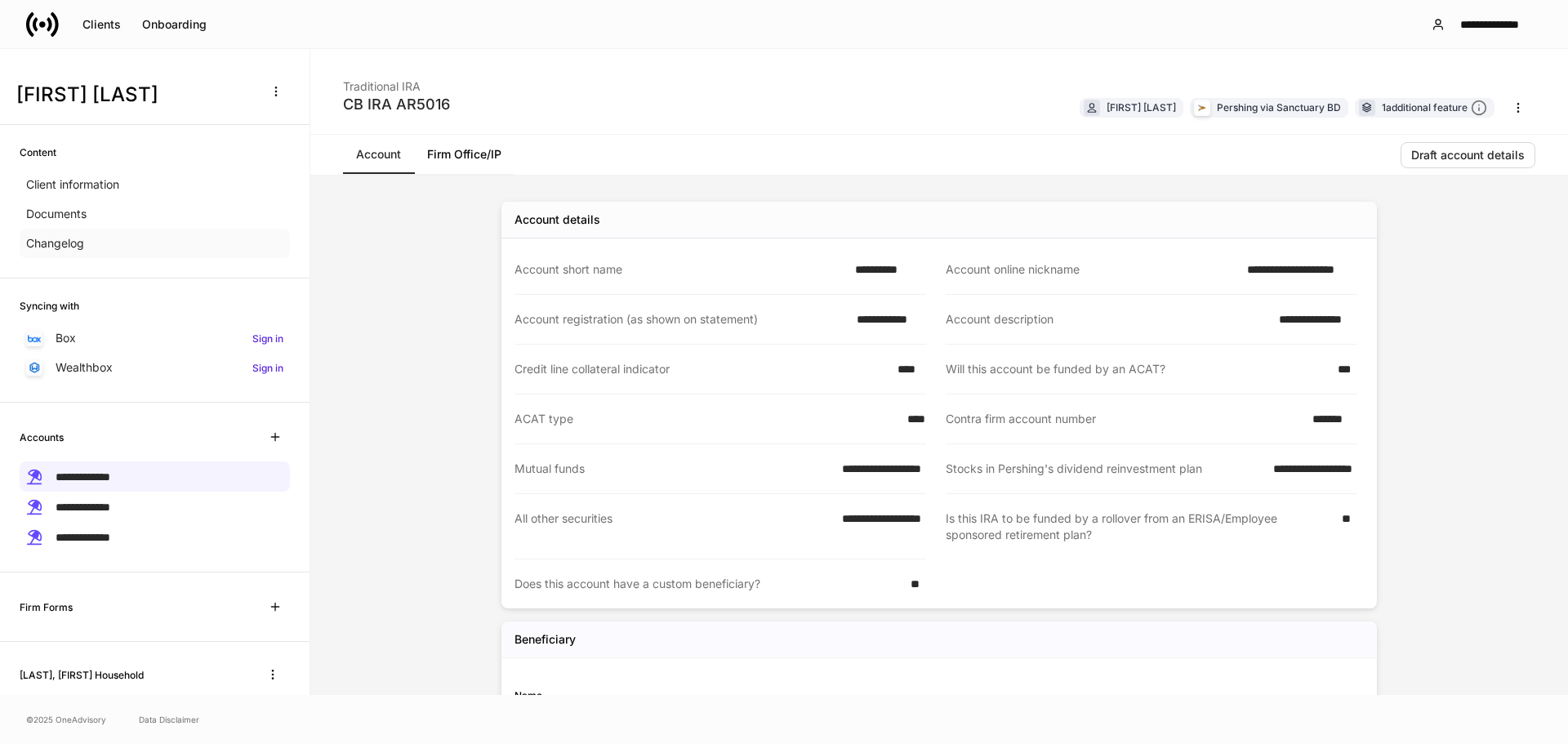 click on "Changelog" at bounding box center (55, 243) 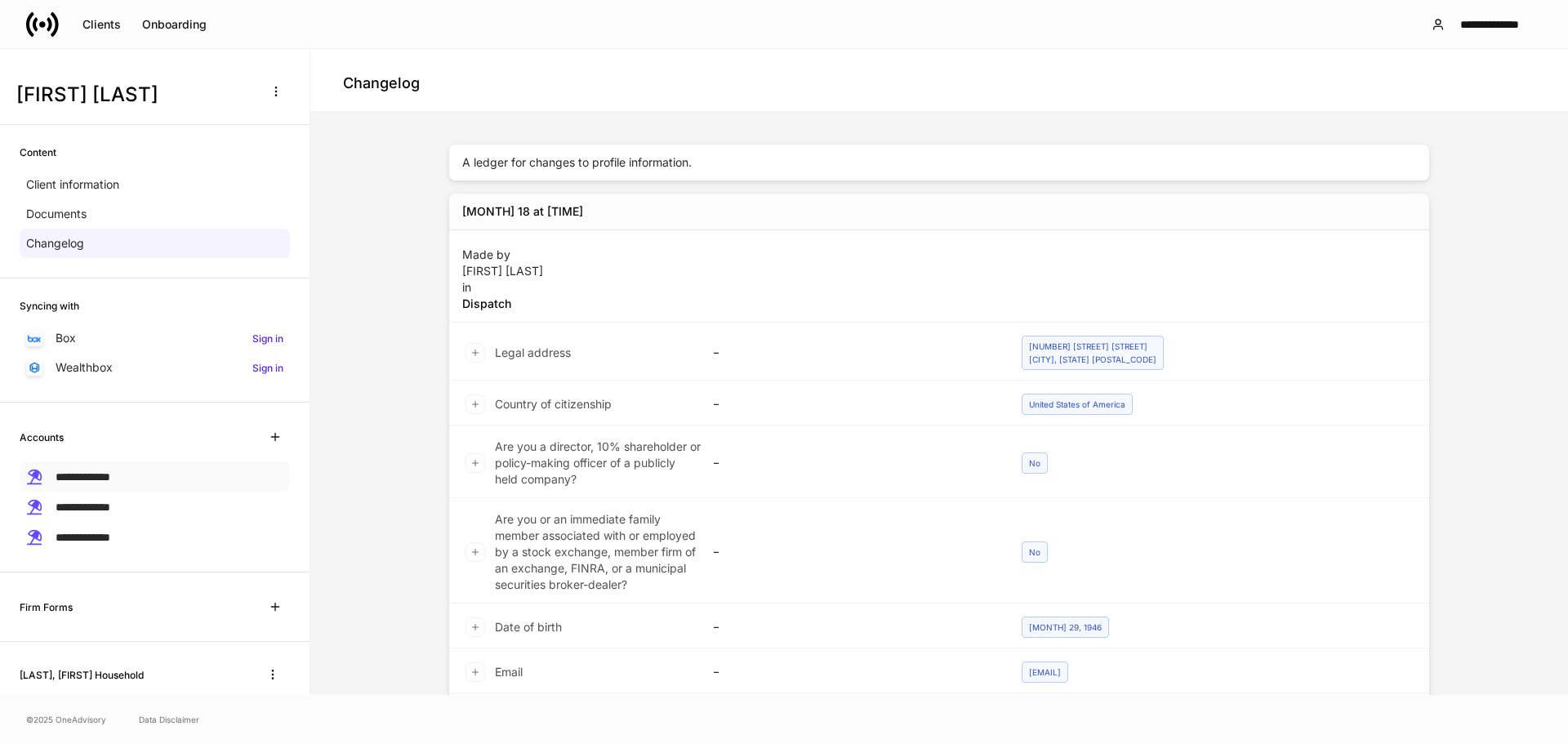 click on "**********" at bounding box center (82, 477) 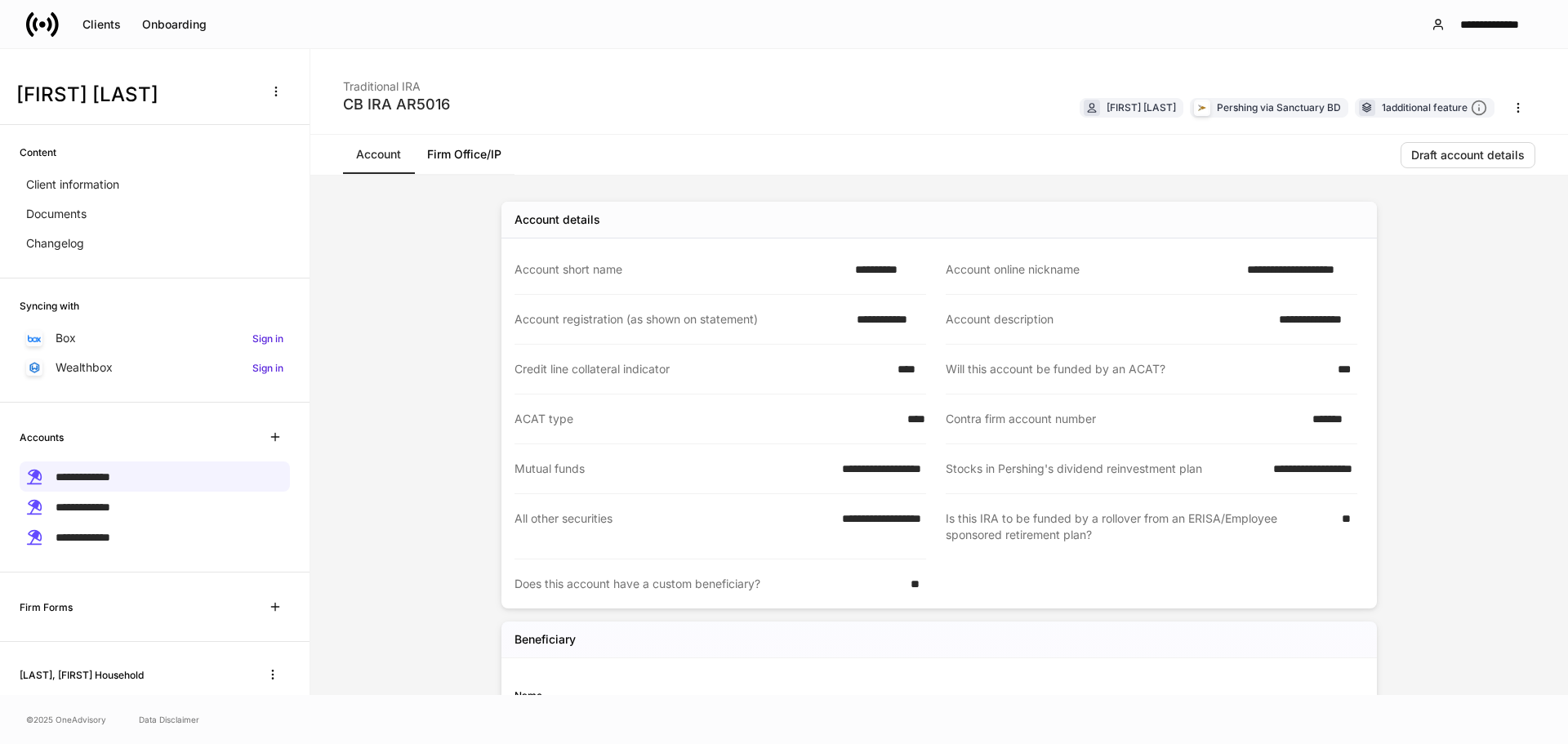 click on "Firm Office/IP" at bounding box center (464, 154) 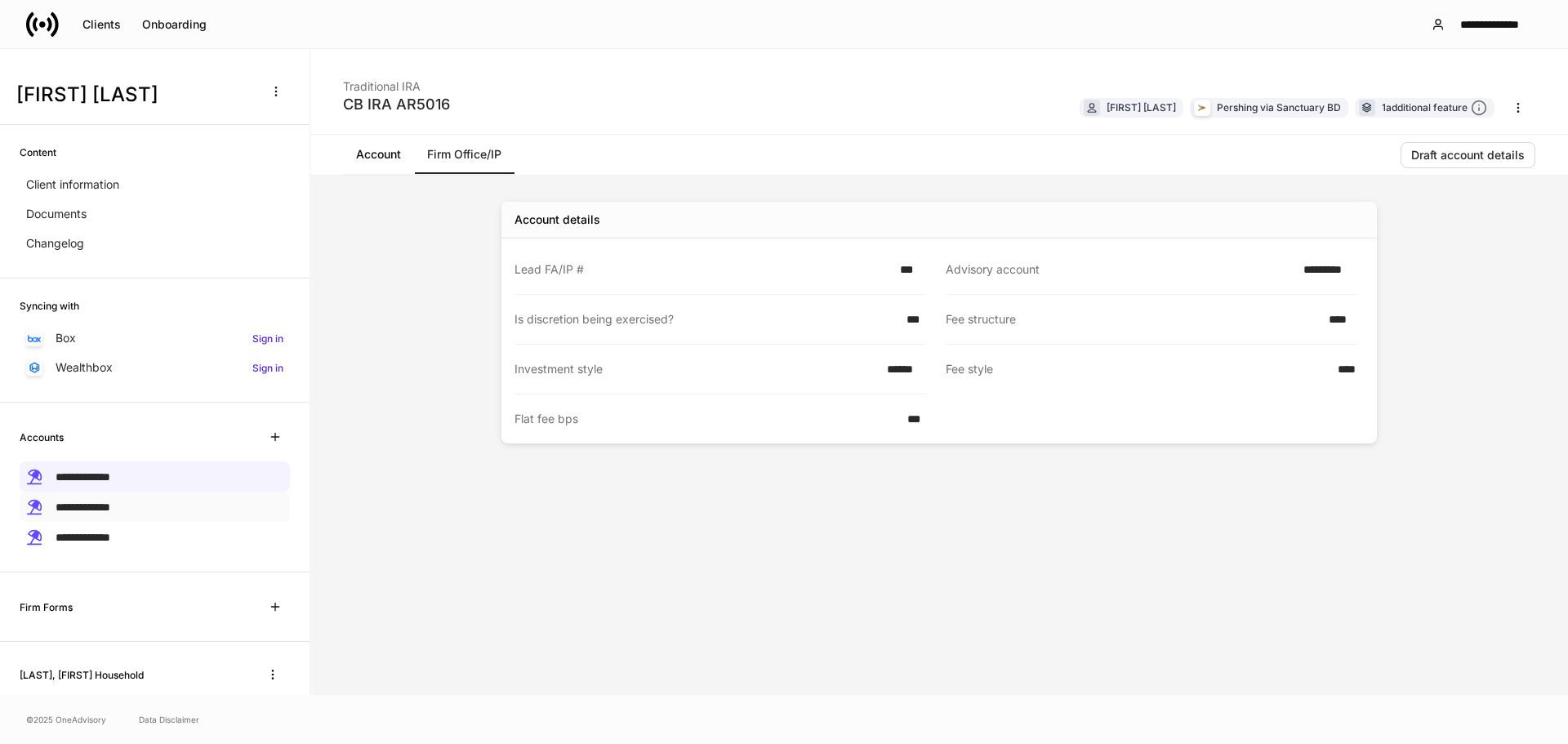 click on "**********" at bounding box center [82, 507] 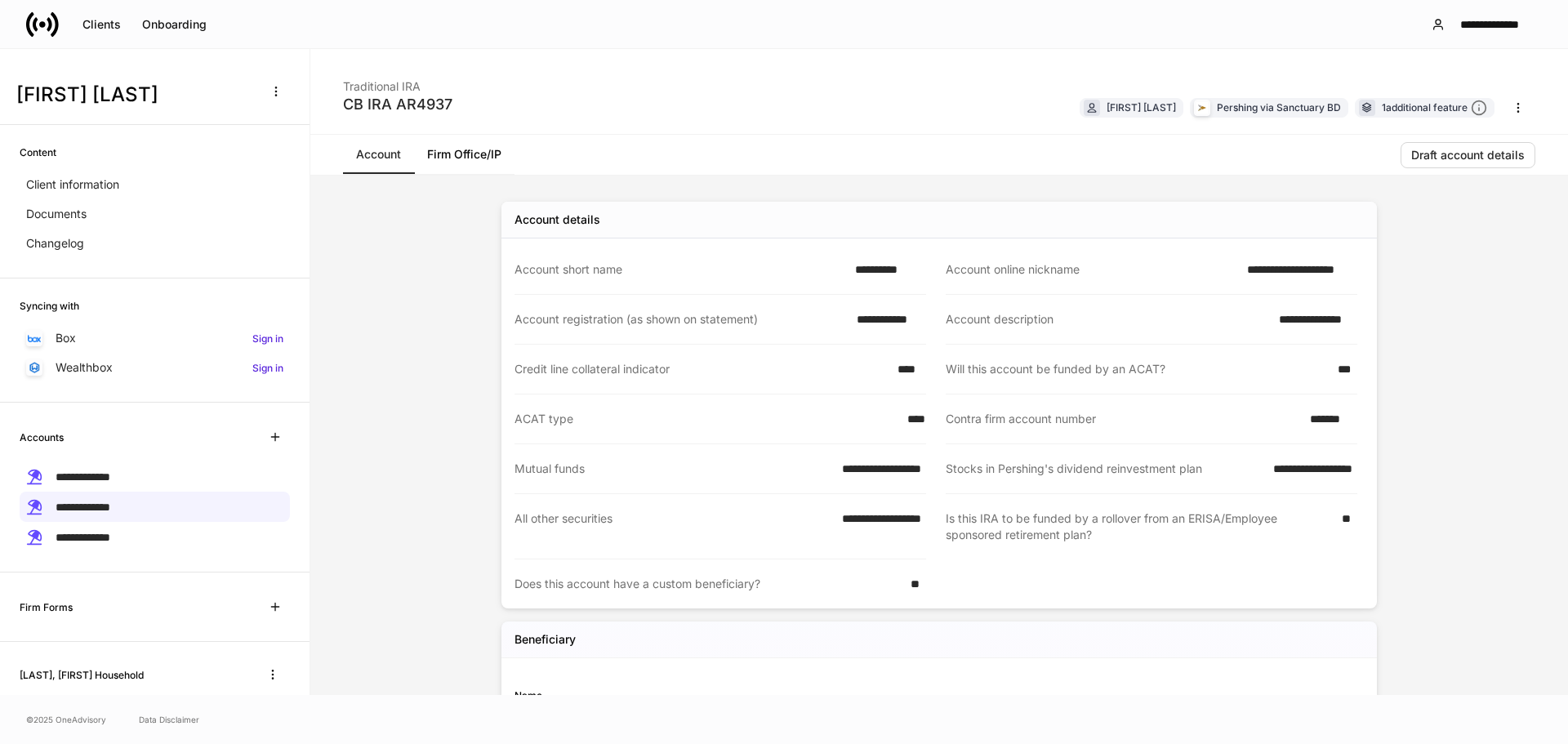 click on "Firm Office/IP" at bounding box center (464, 154) 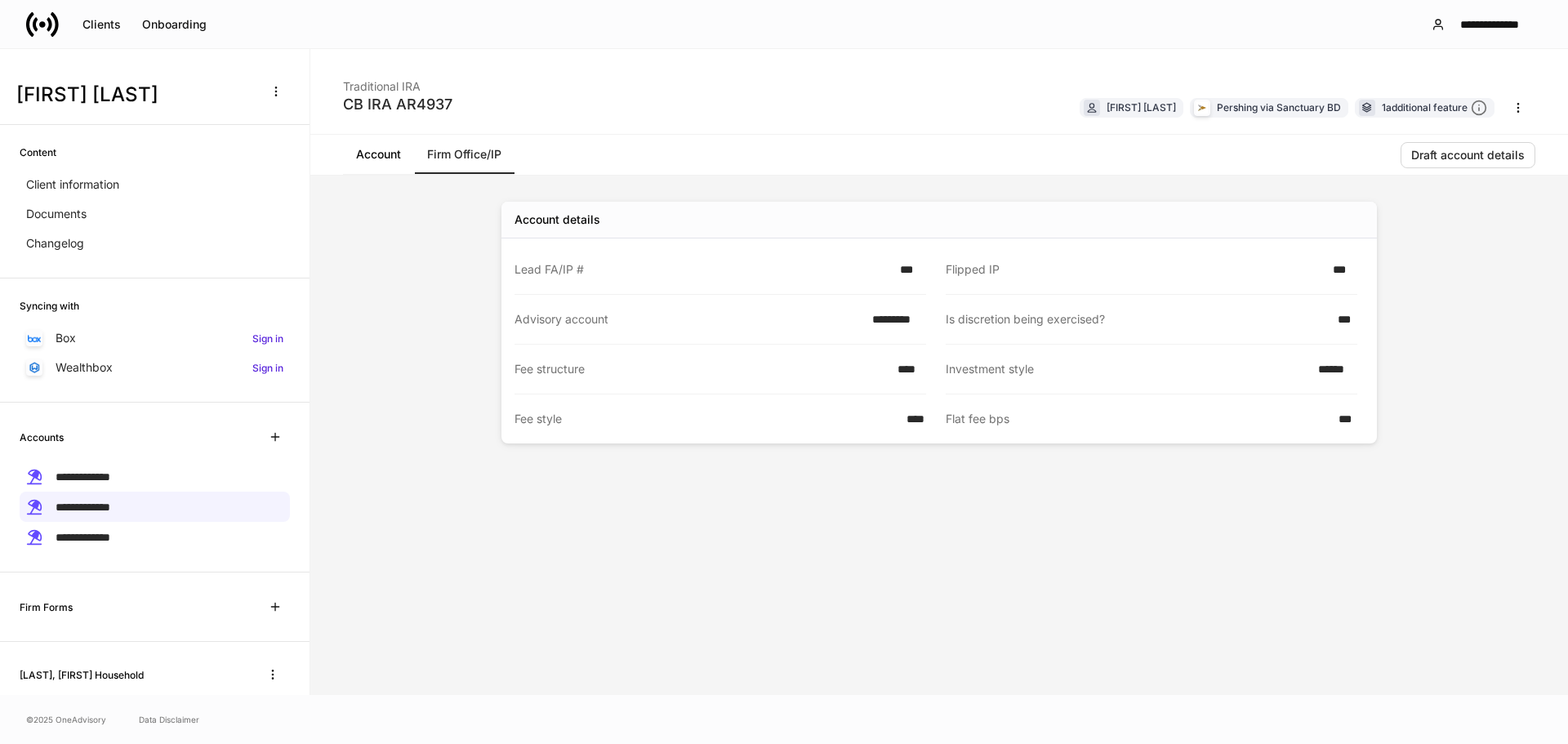 click 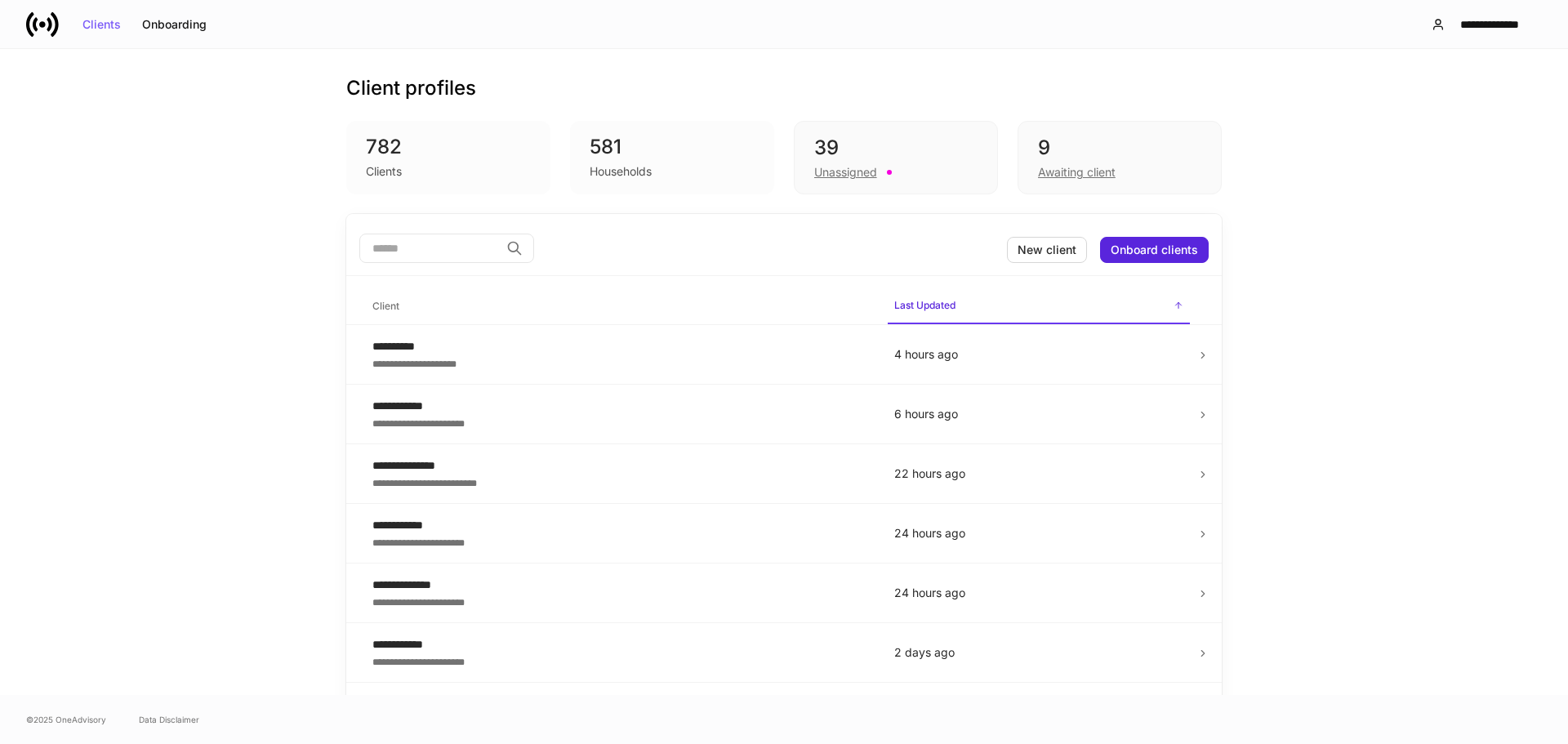 click at bounding box center [430, 248] 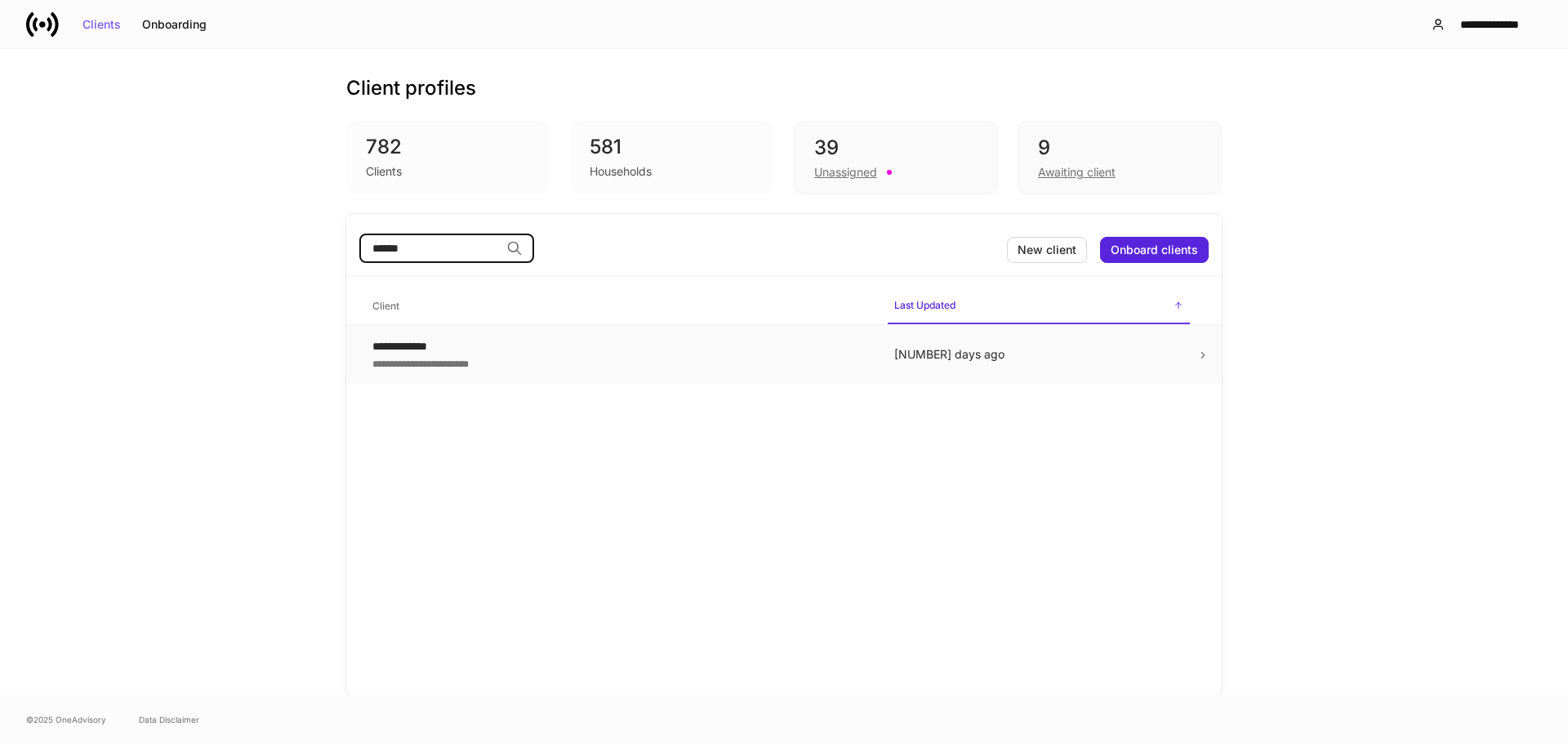 type on "******" 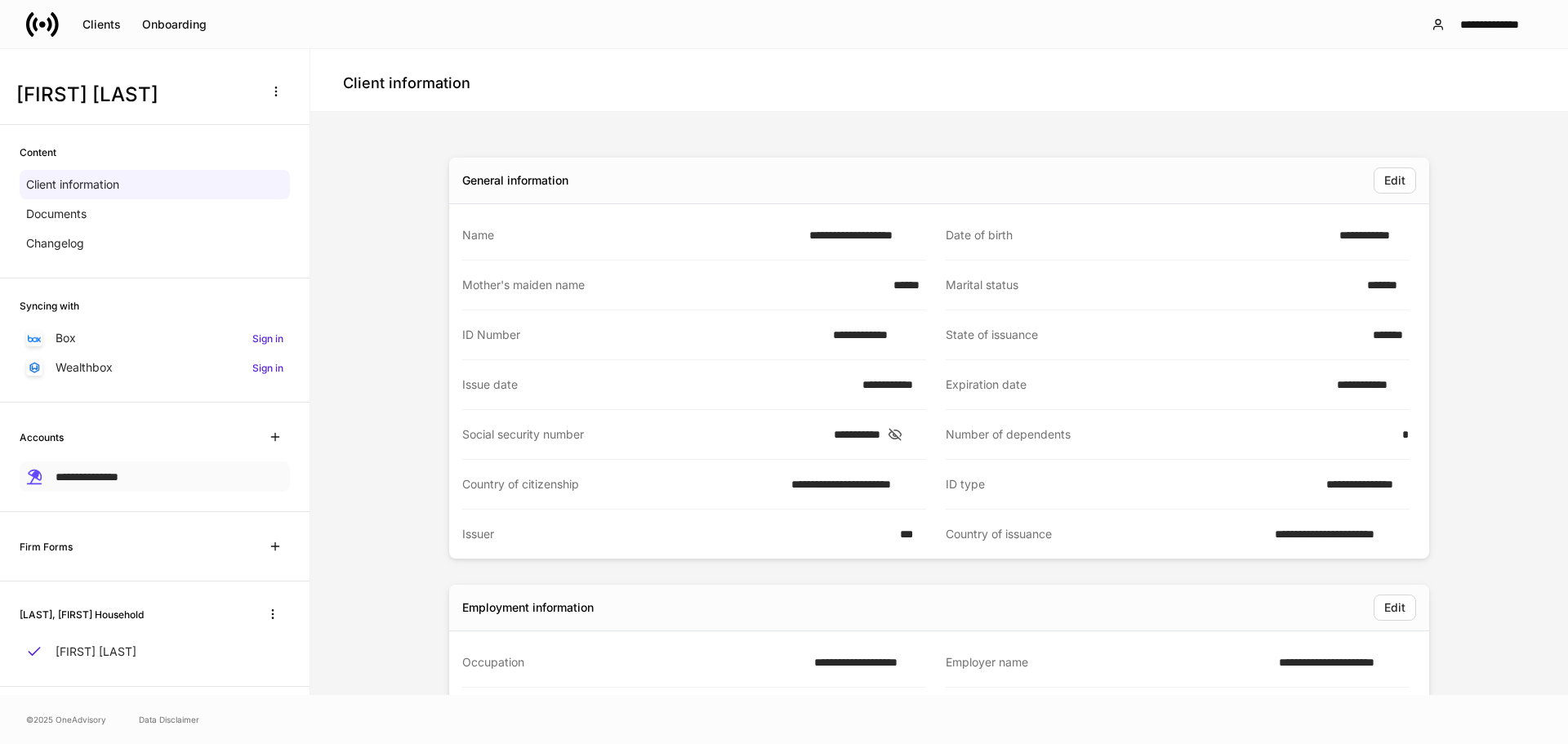 click on "**********" at bounding box center (87, 477) 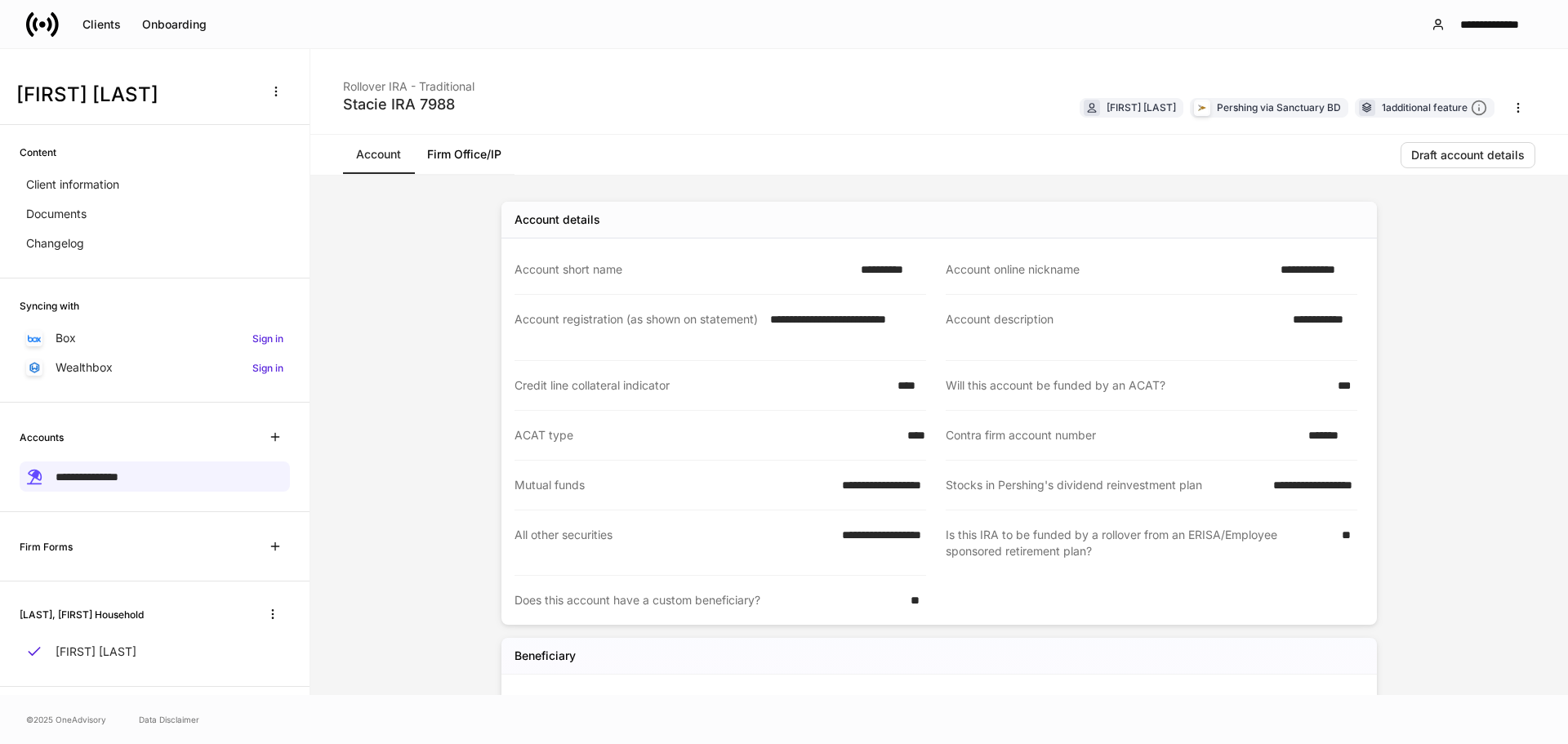 click on "Firm Office/IP" at bounding box center [464, 154] 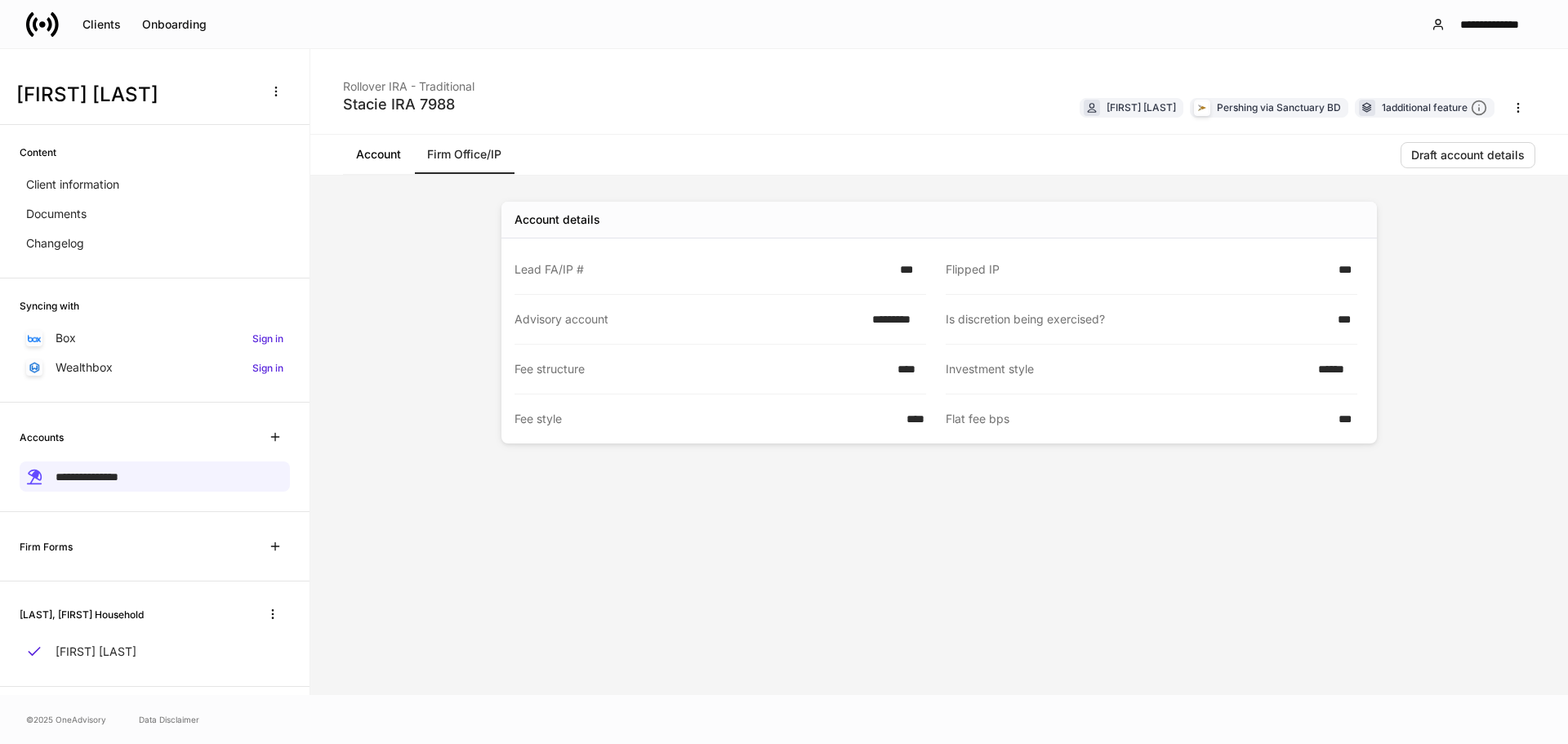 click 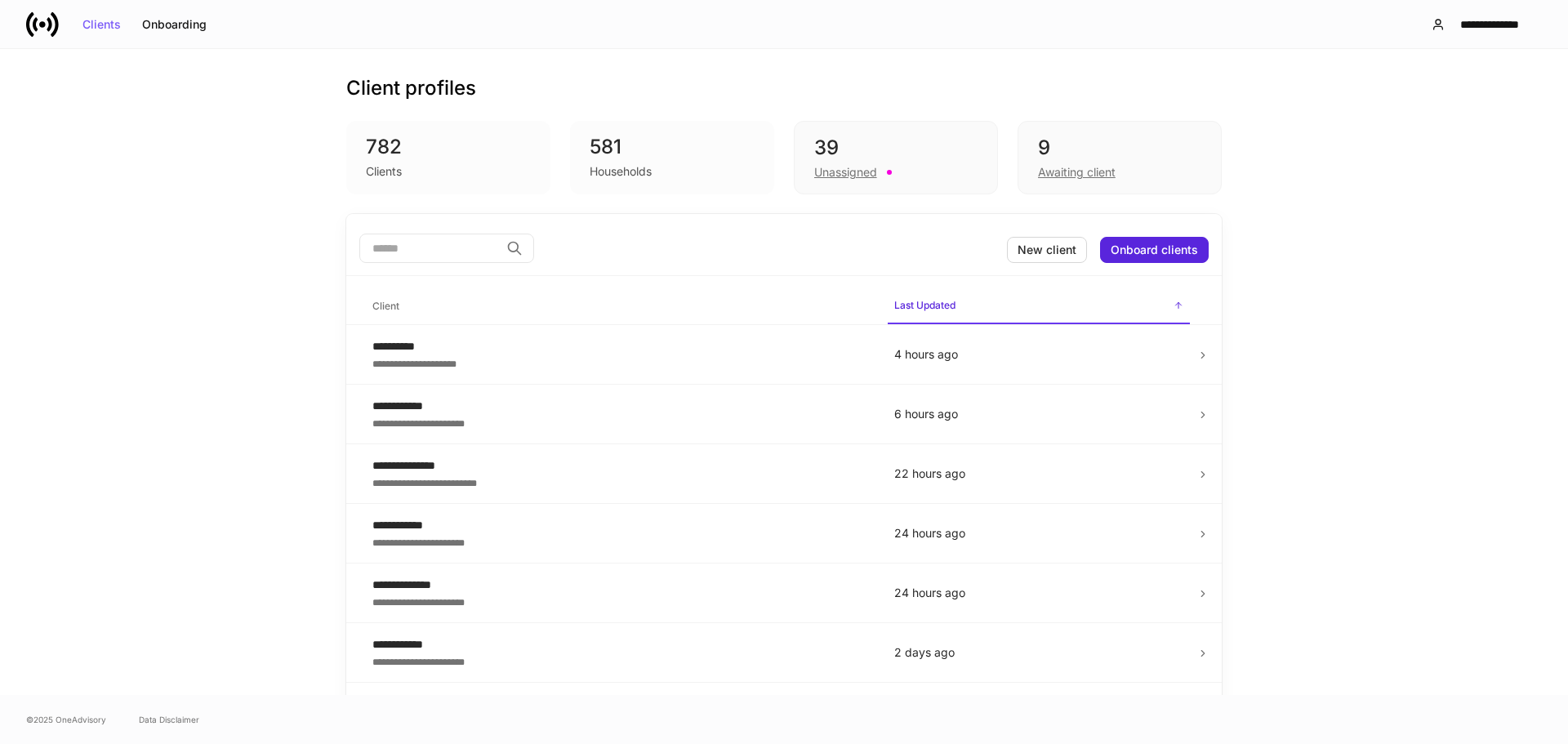 drag, startPoint x: 389, startPoint y: 244, endPoint x: 404, endPoint y: 244, distance: 15 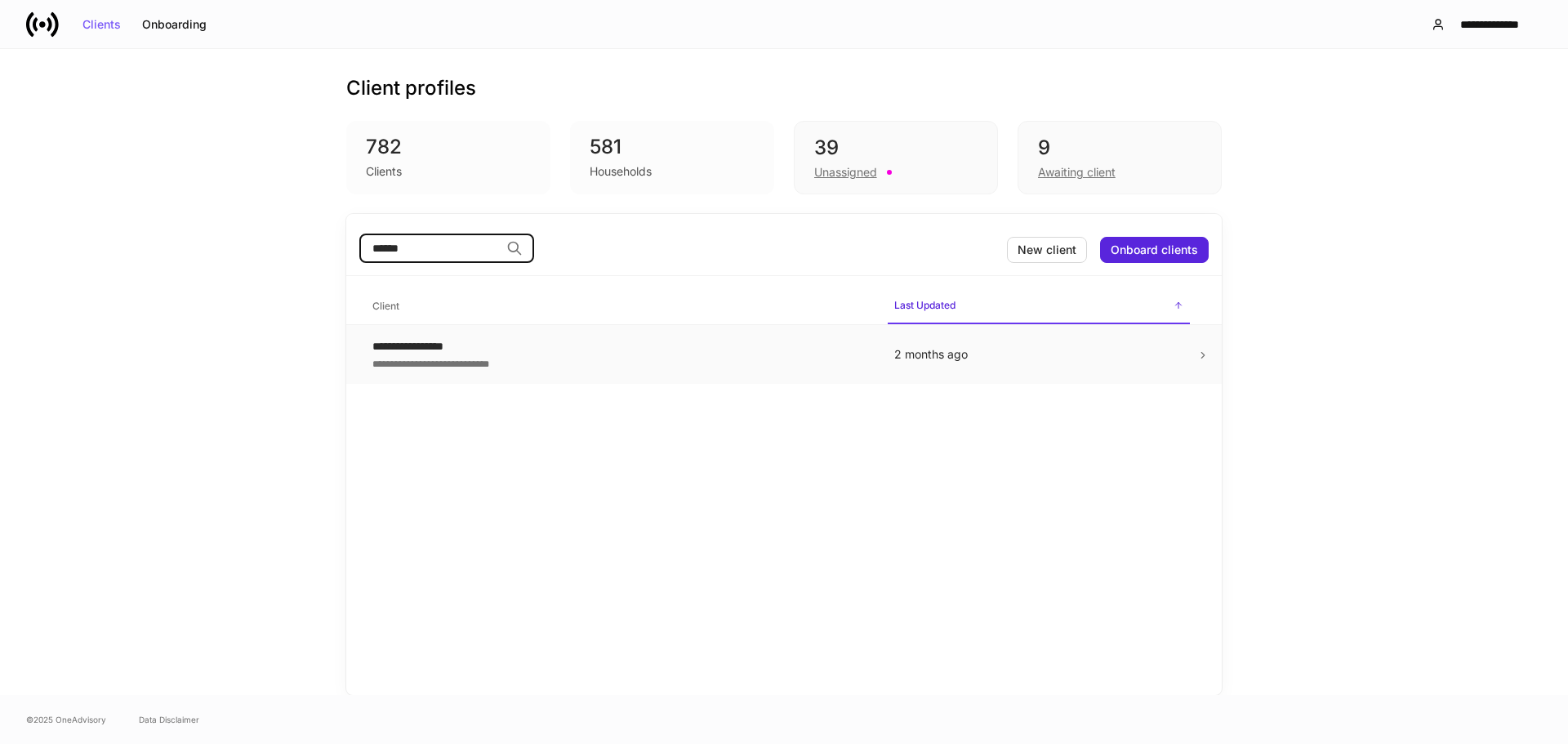 type on "******" 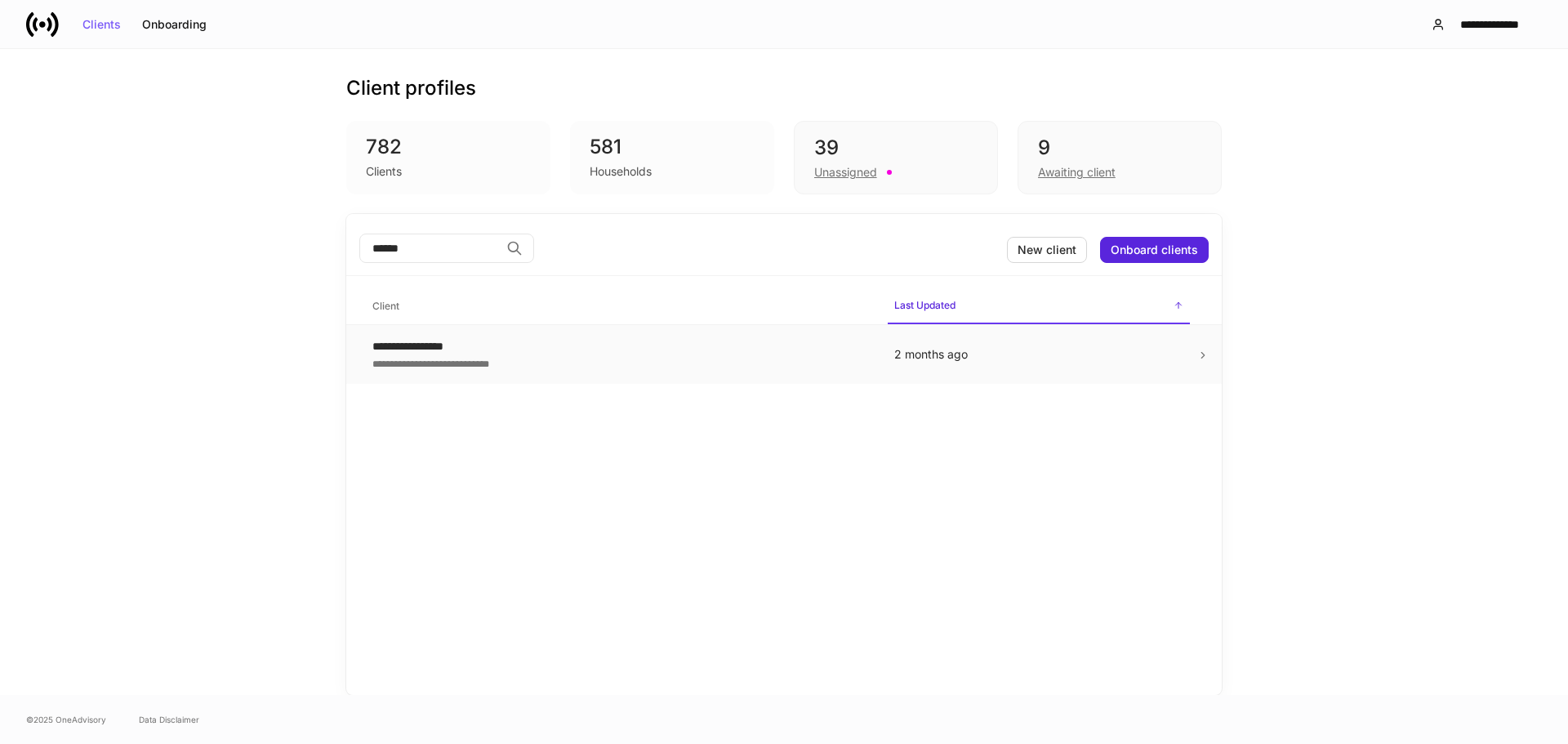 click on "**********" at bounding box center (620, 363) 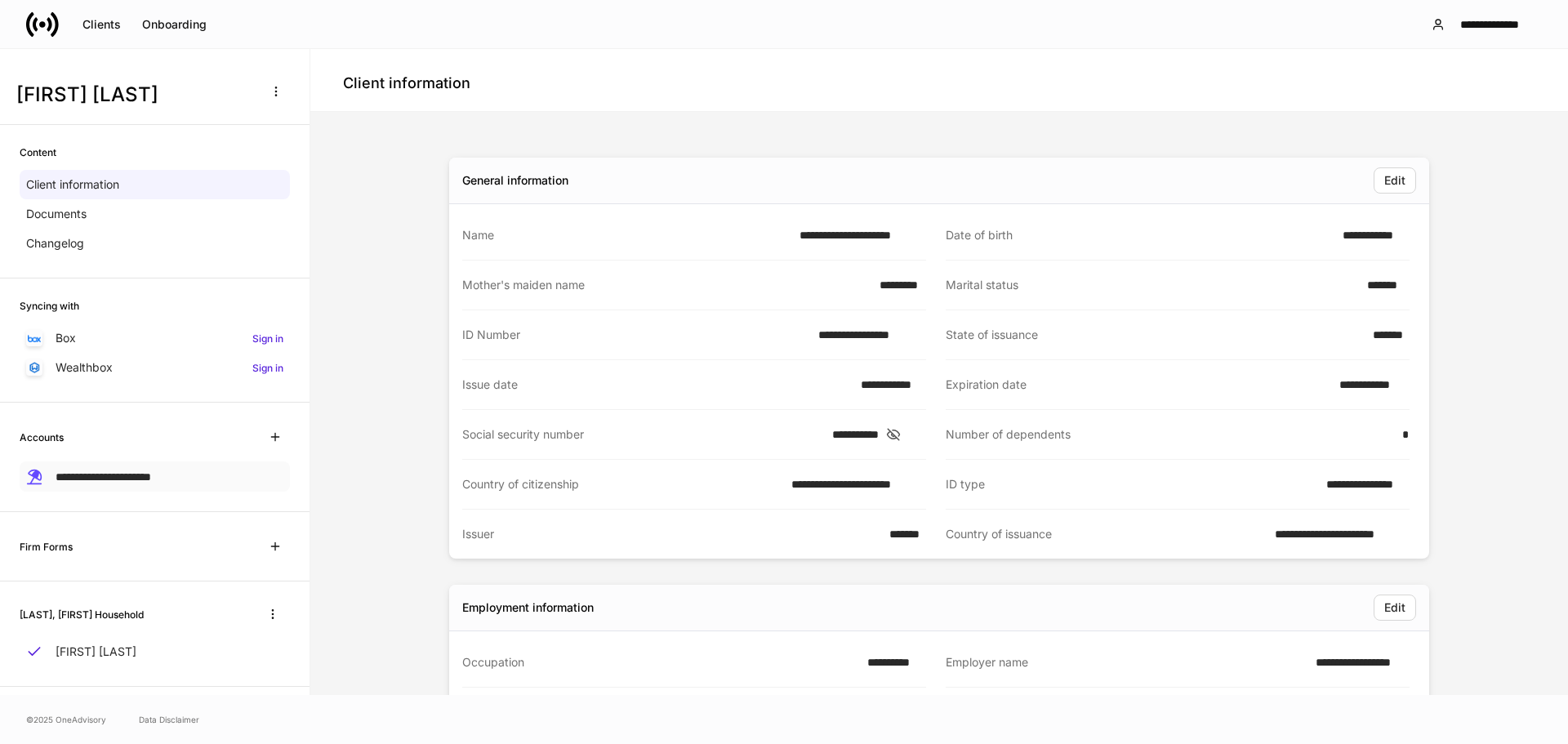 click on "**********" at bounding box center [103, 476] 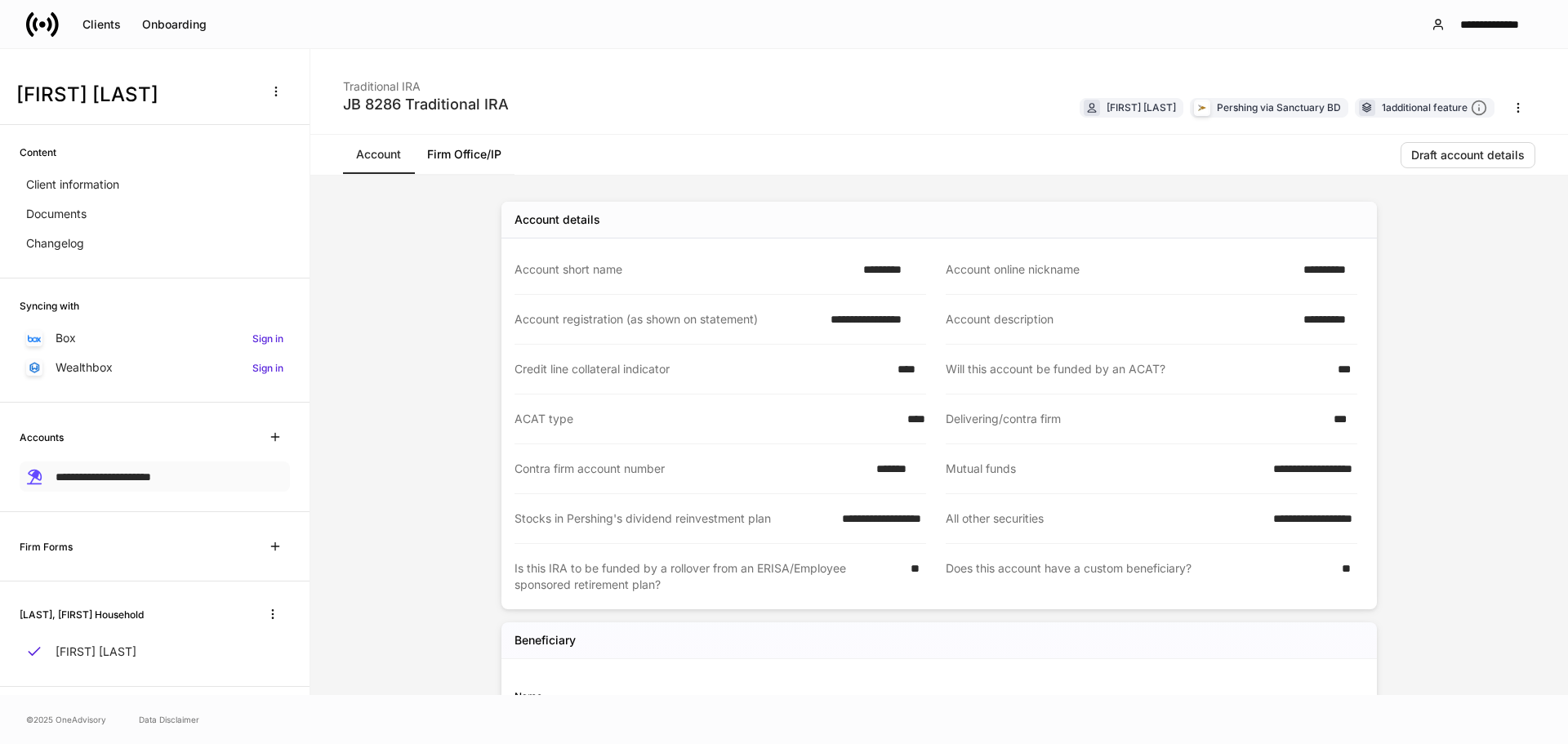 click on "**********" at bounding box center [103, 477] 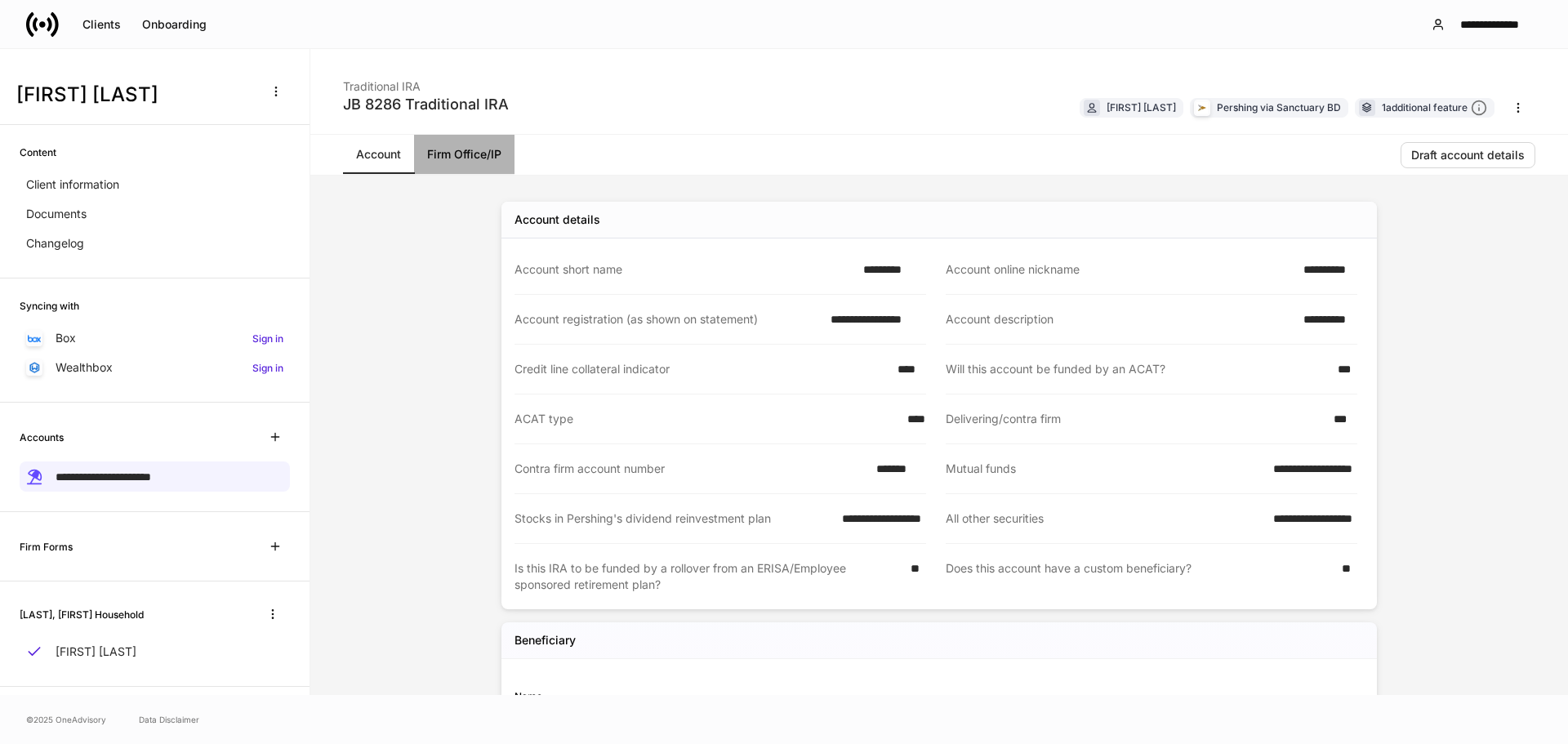 click on "Firm Office/IP" at bounding box center (464, 154) 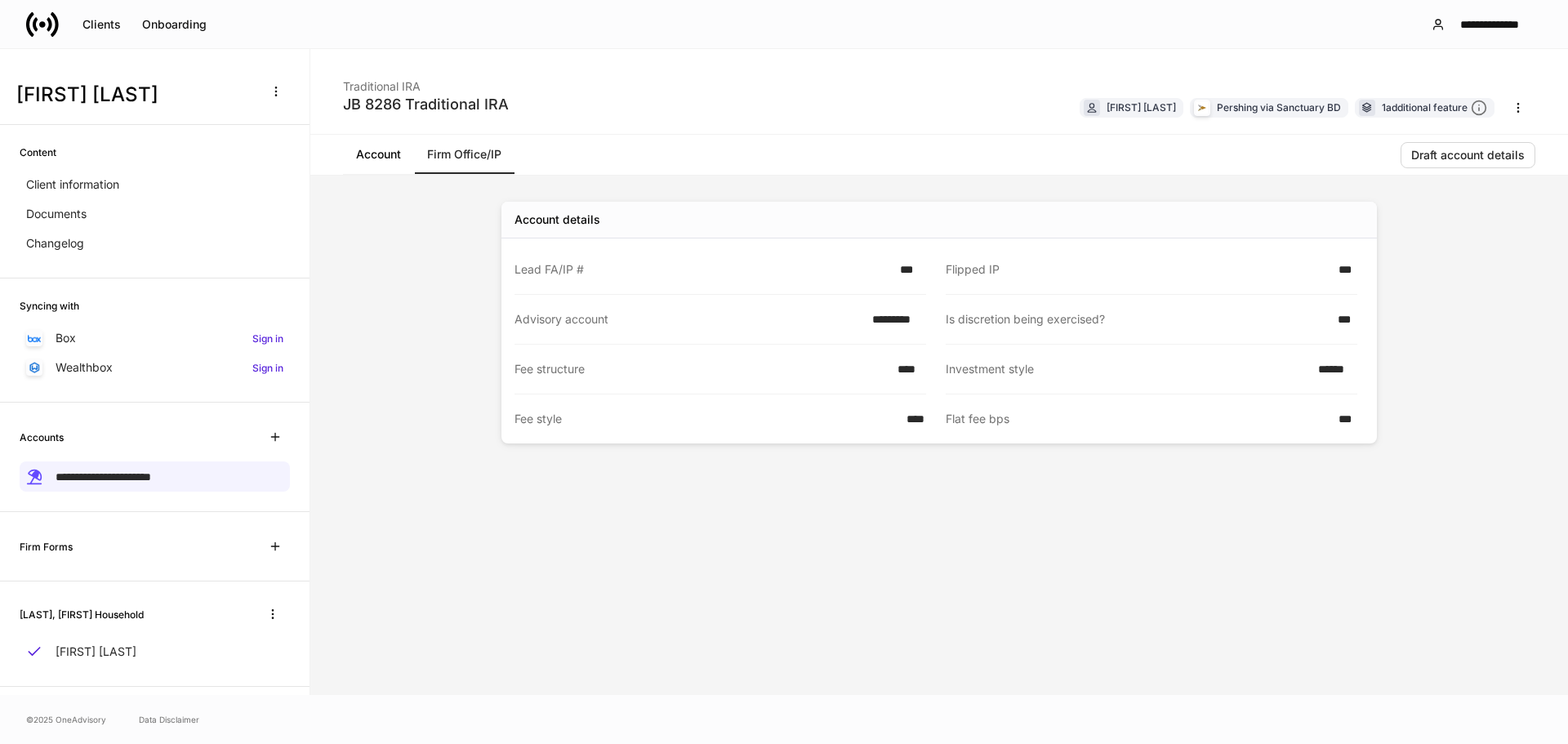 click 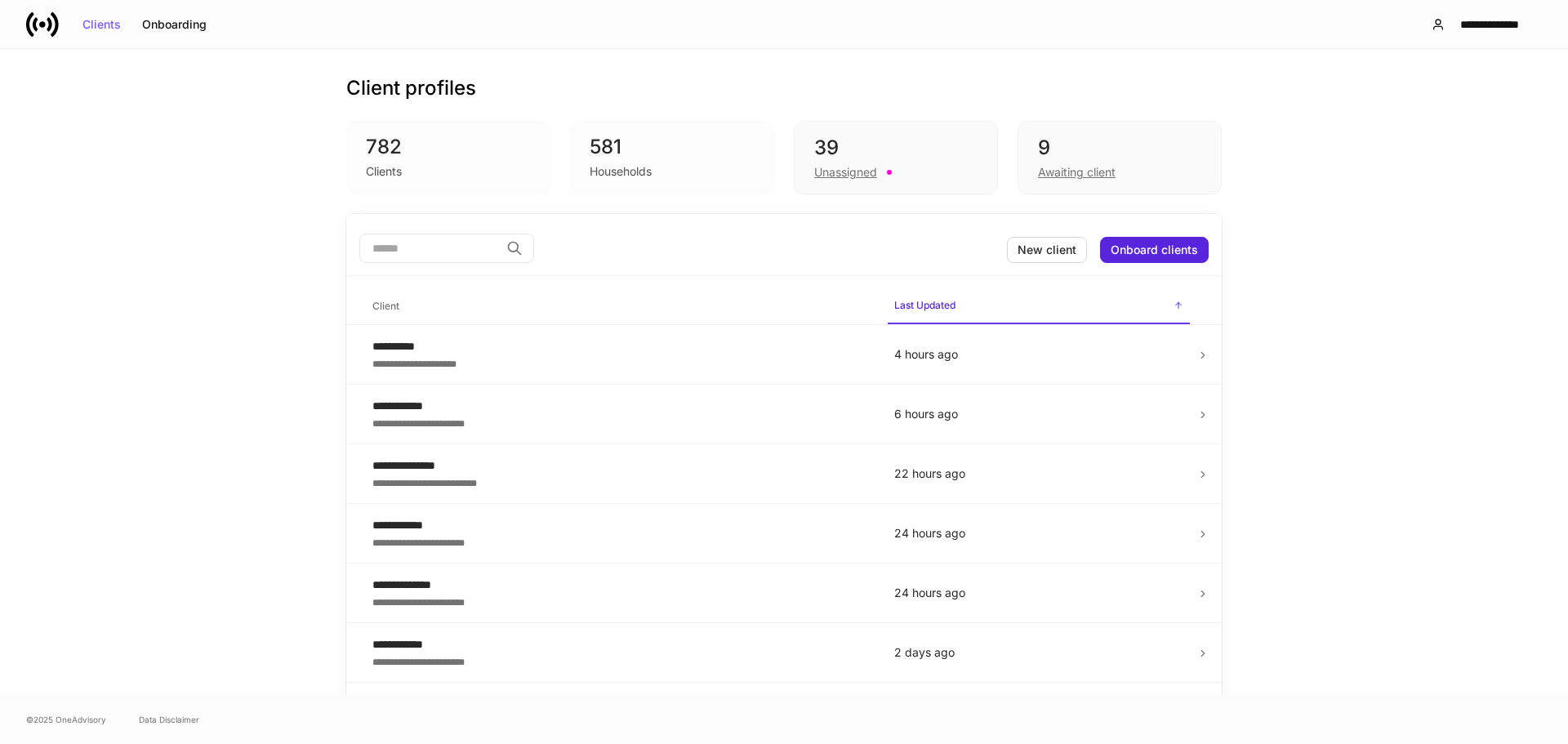 click at bounding box center (430, 248) 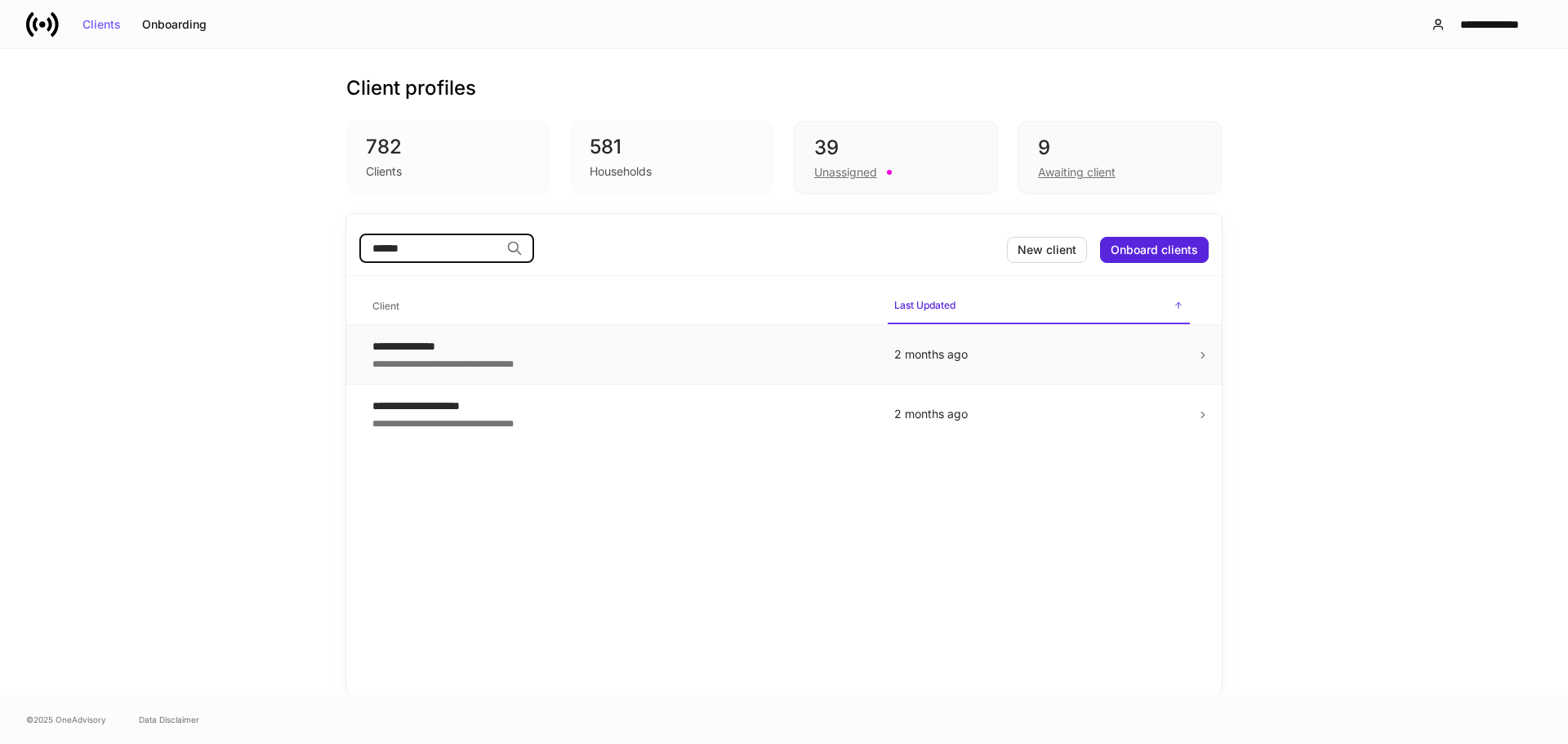 type on "******" 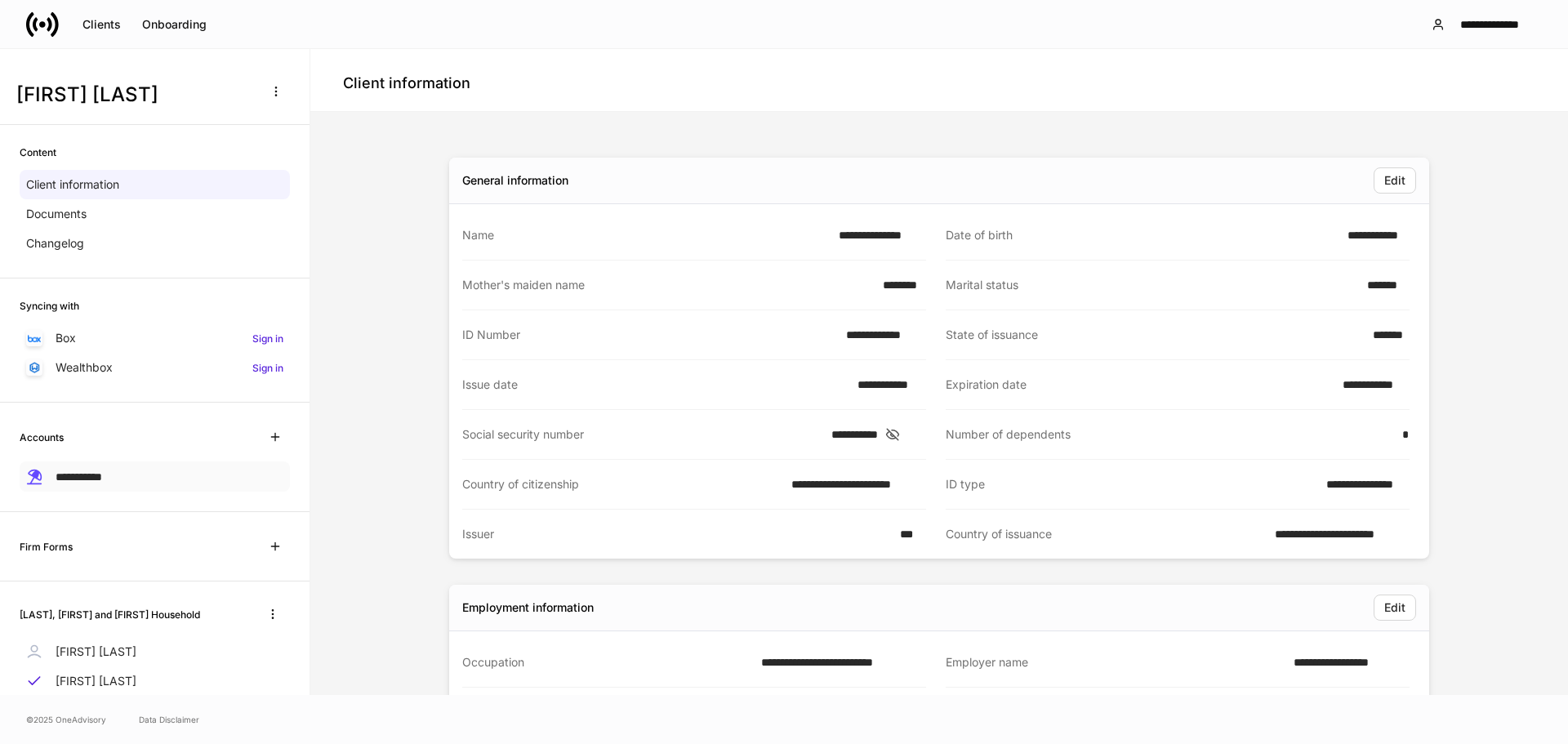 click on "**********" at bounding box center [78, 477] 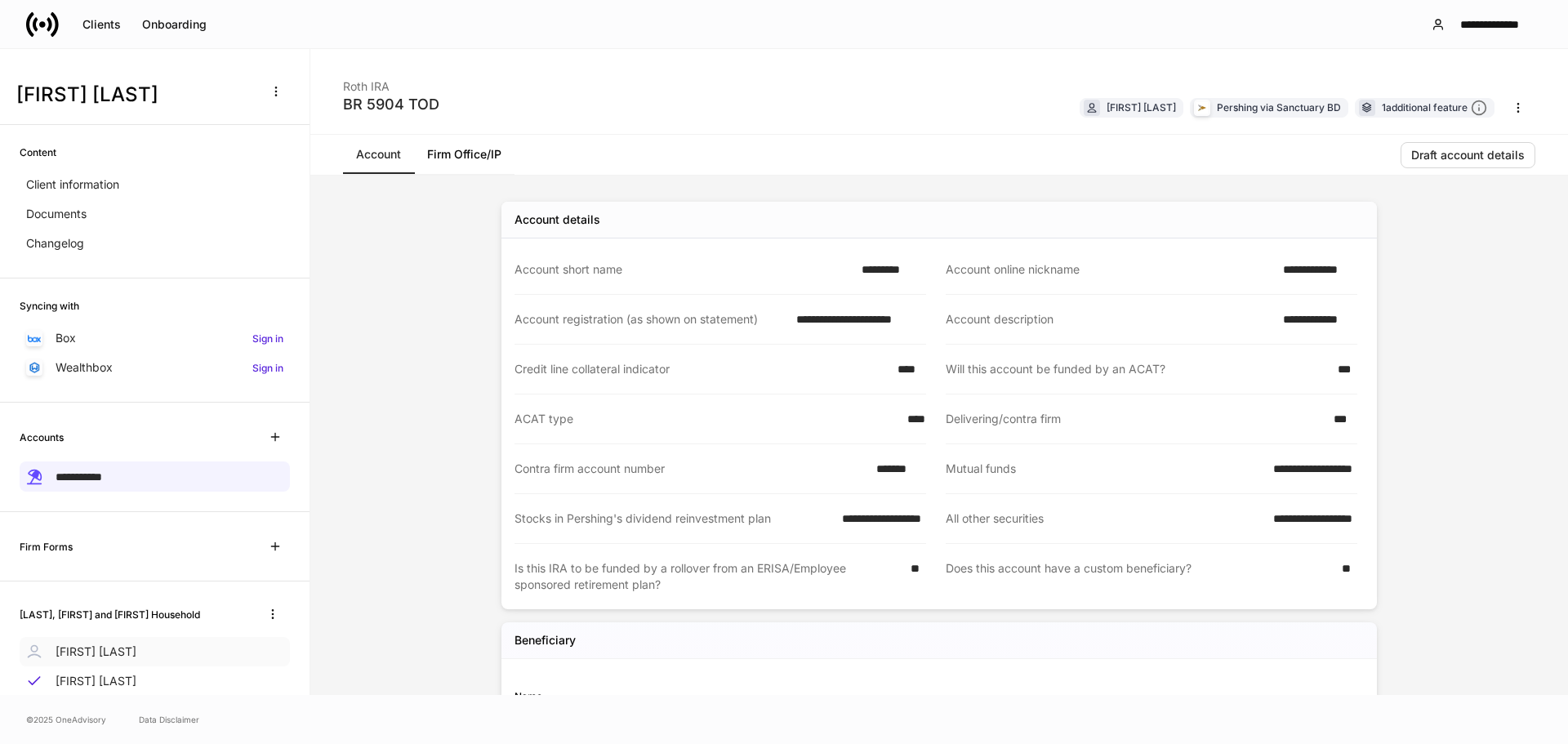 click on "[FIRST] [LAST]" at bounding box center (96, 652) 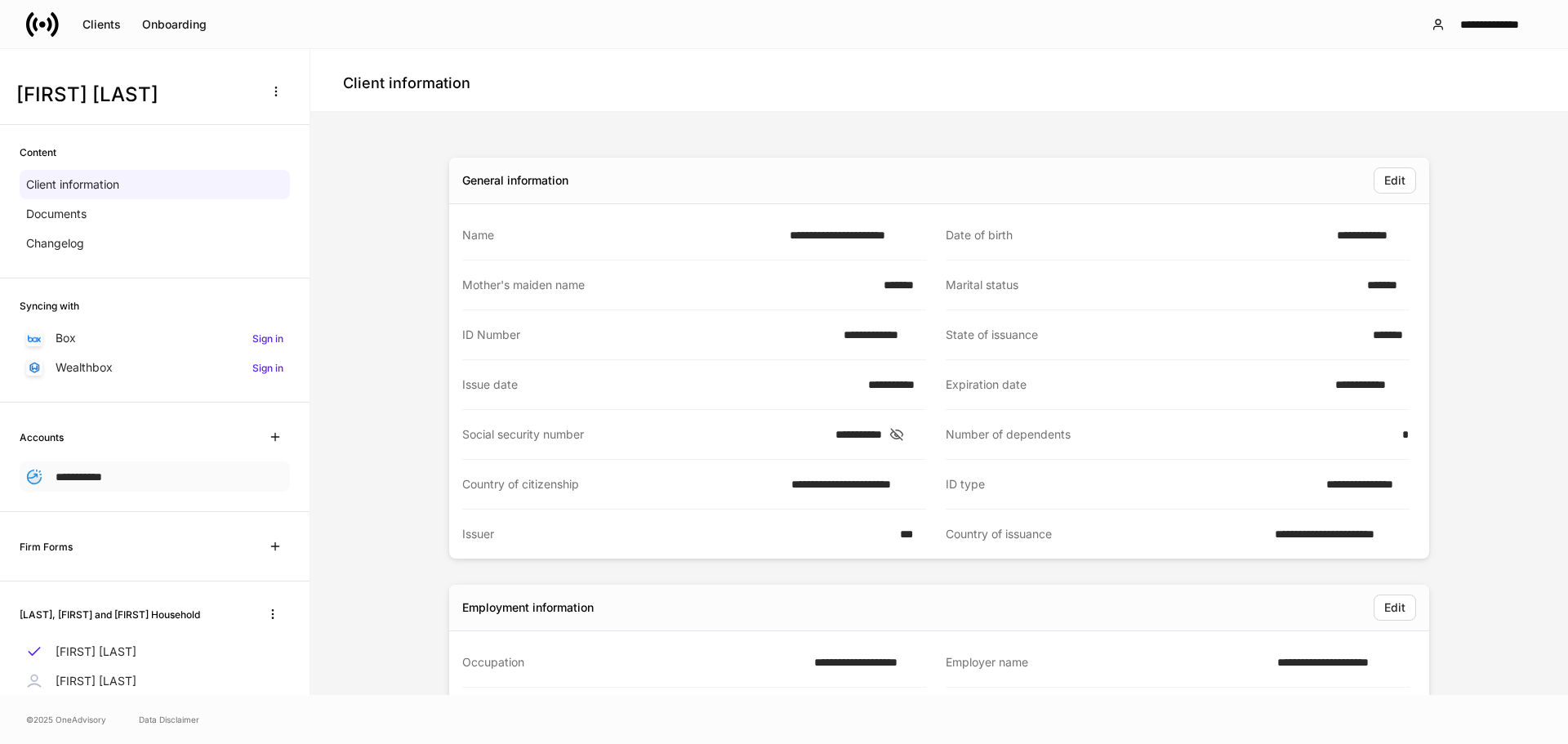 click on "**********" at bounding box center (78, 477) 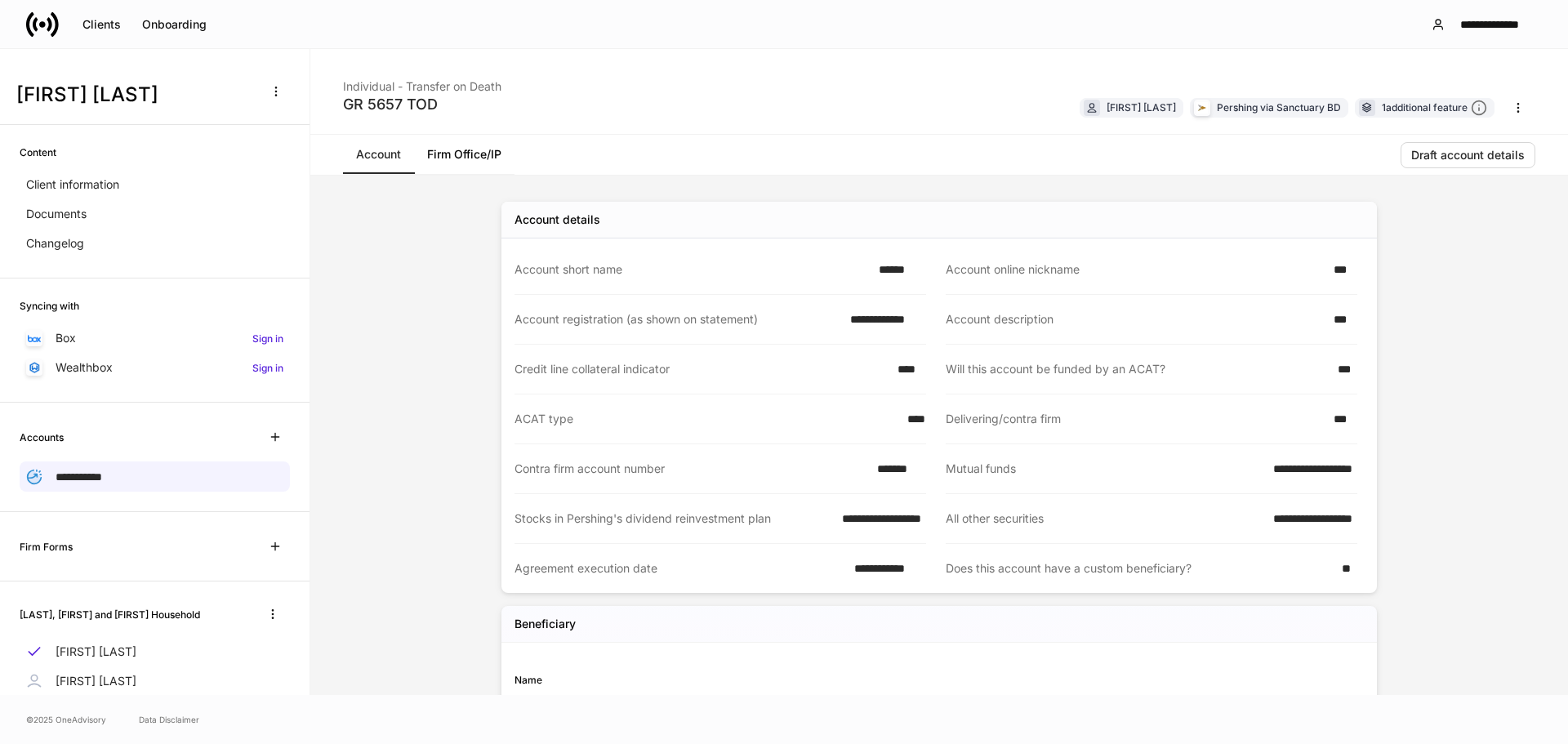 click on "Firm Office/IP" at bounding box center [464, 154] 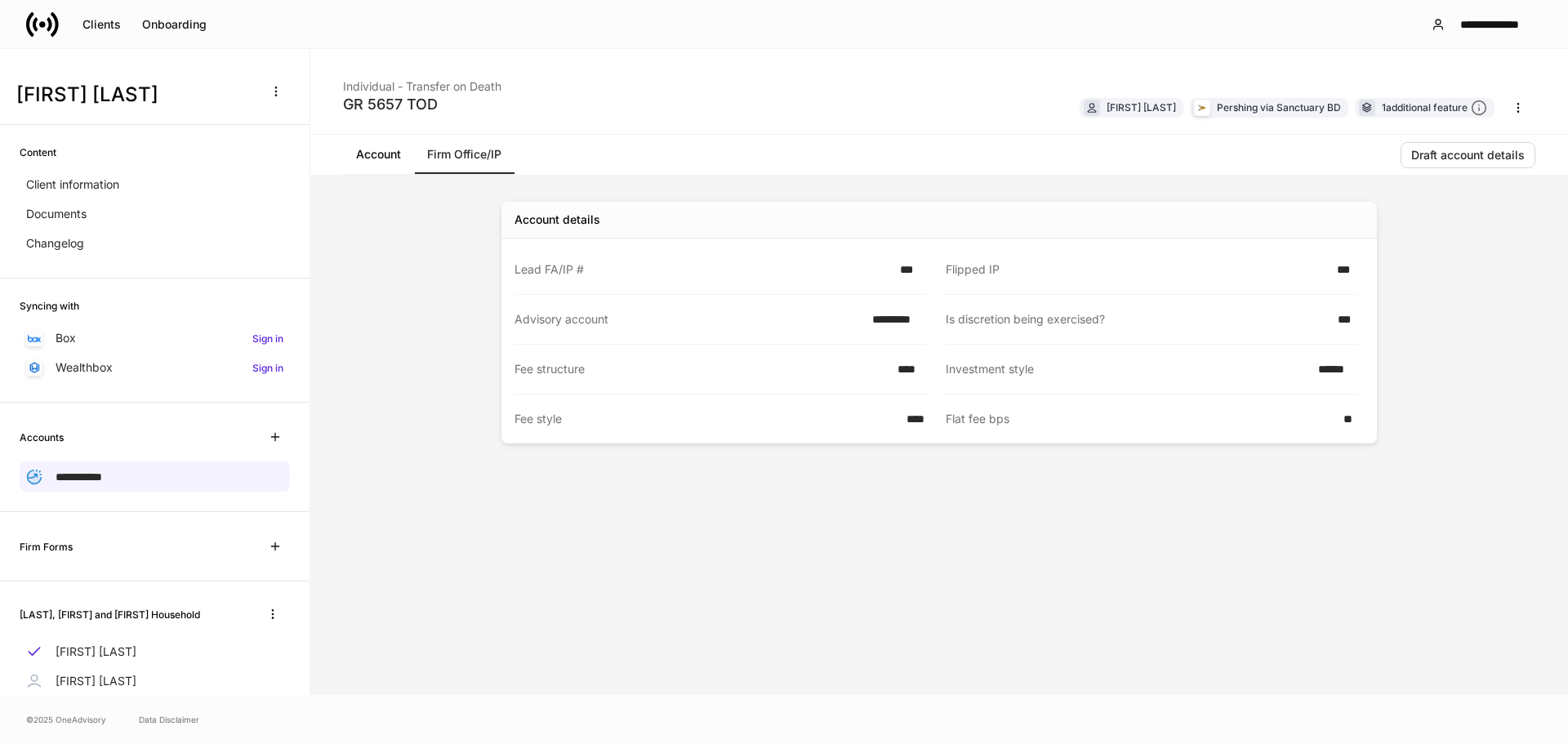 click 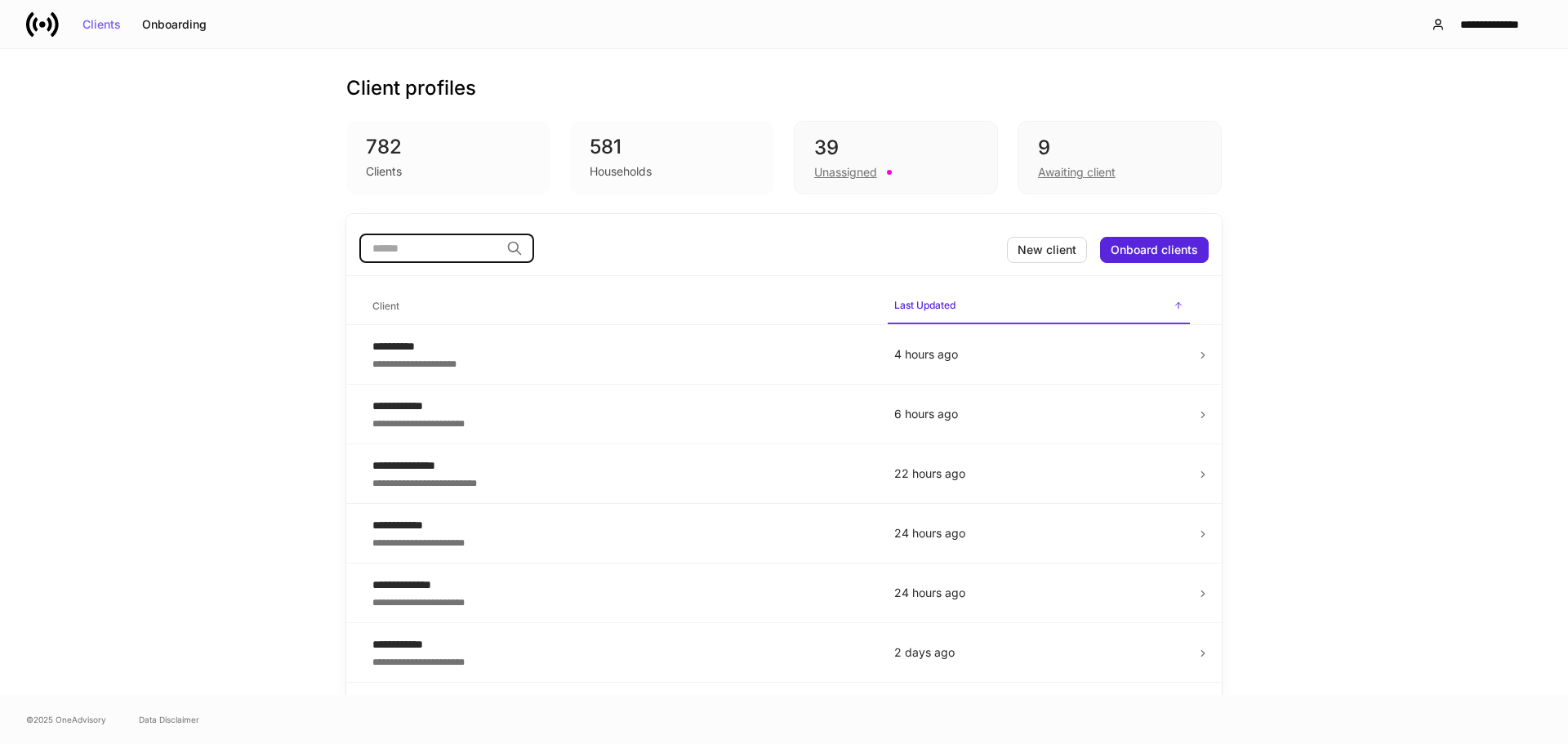 click at bounding box center [430, 248] 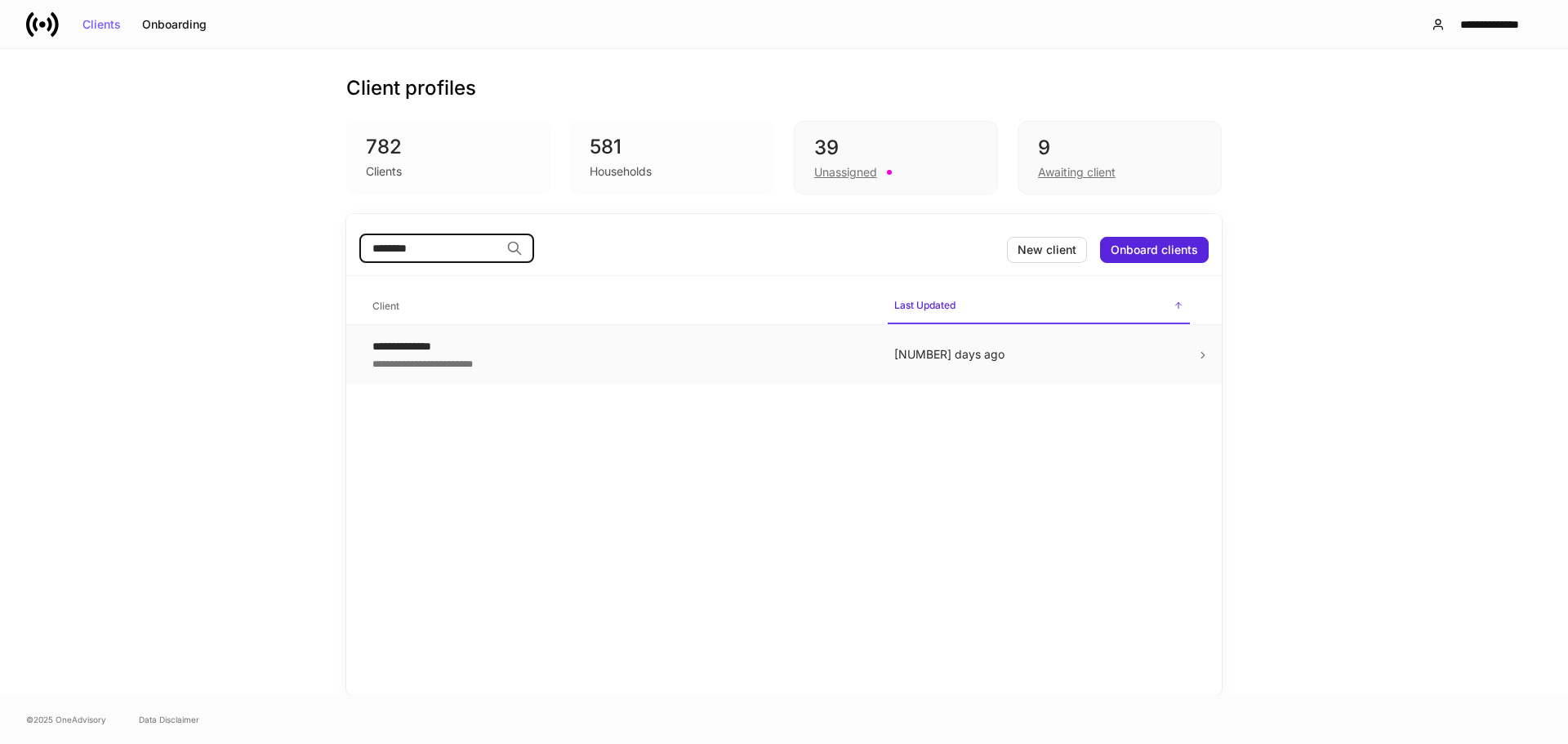 type on "********" 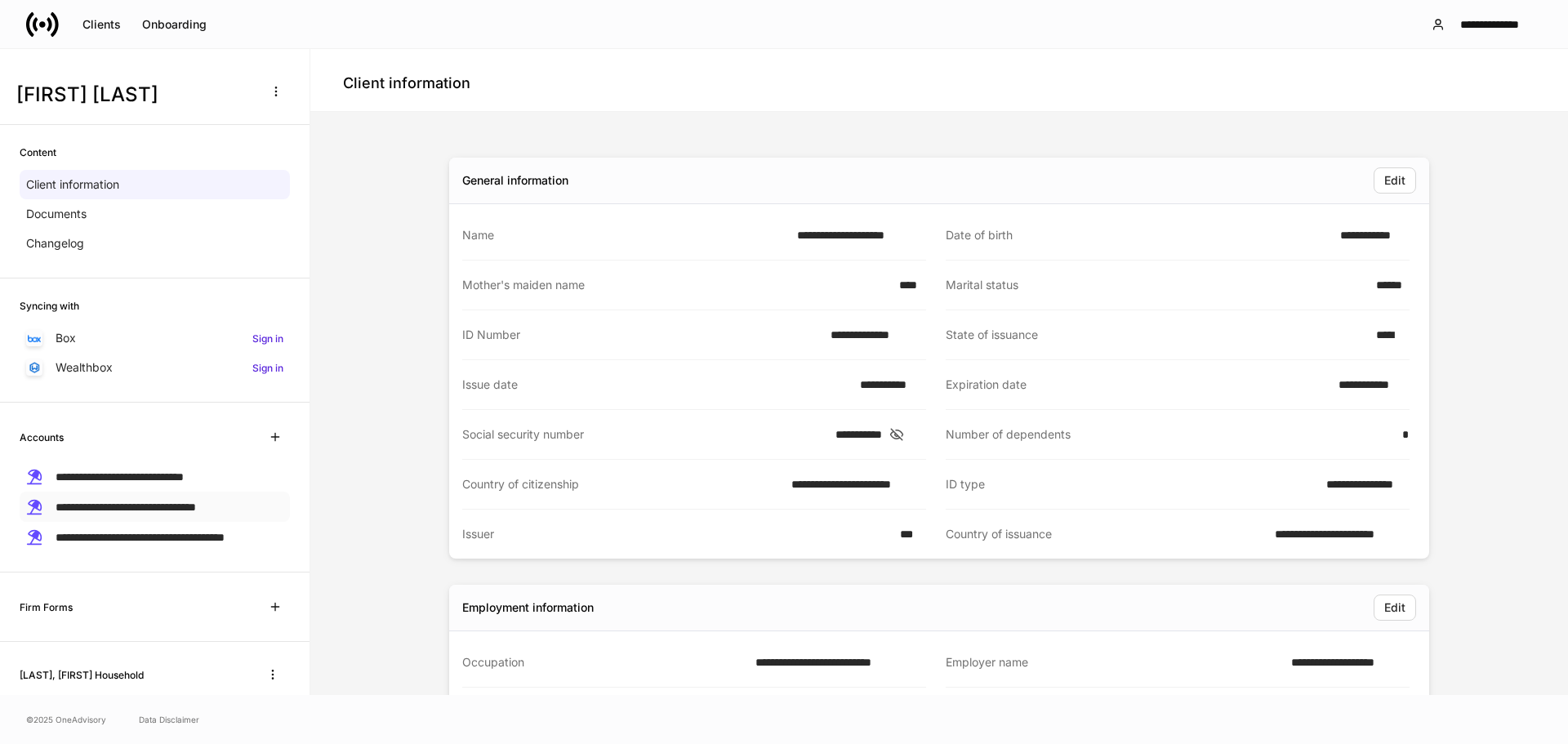 click on "**********" at bounding box center (126, 507) 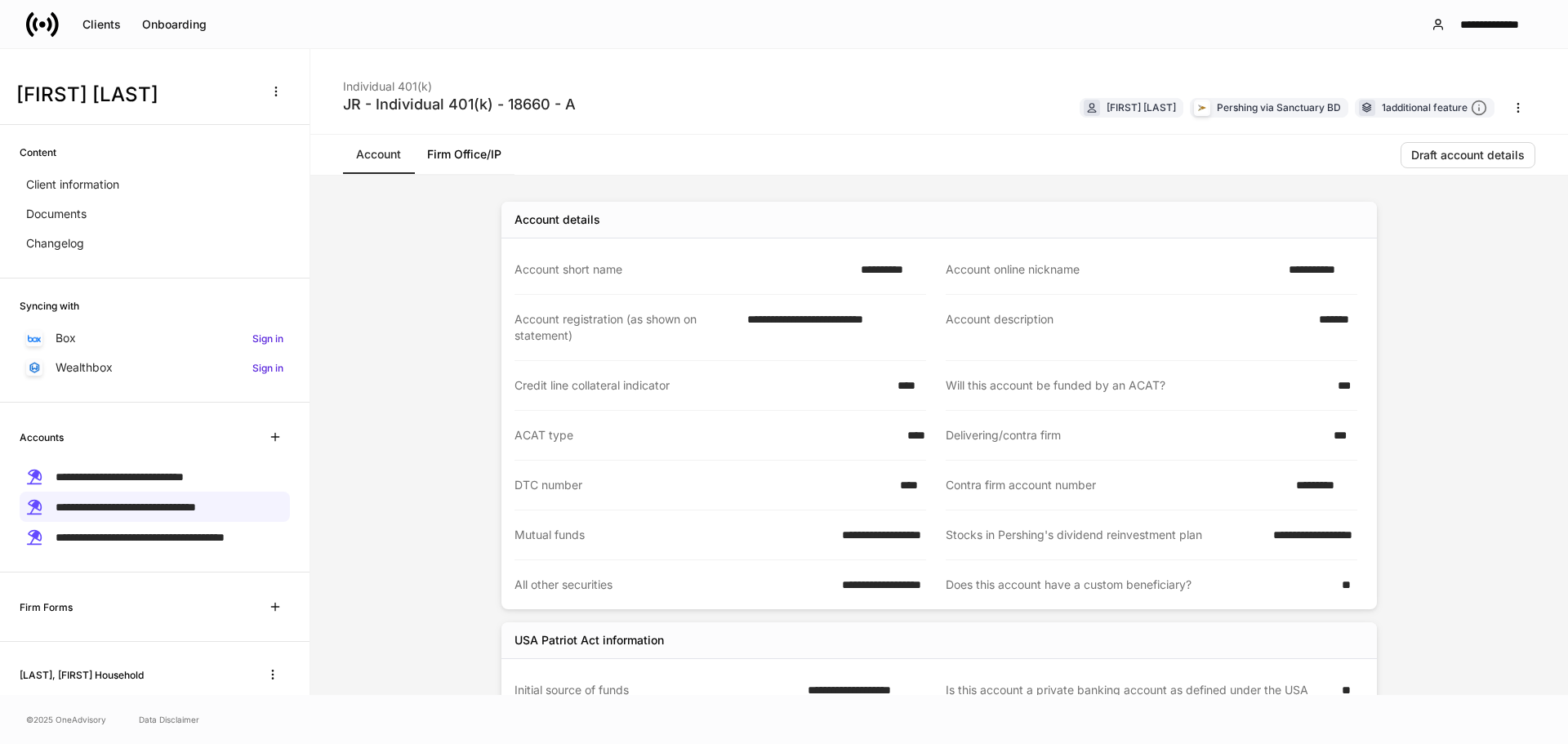 click on "Firm Office/IP" at bounding box center (464, 154) 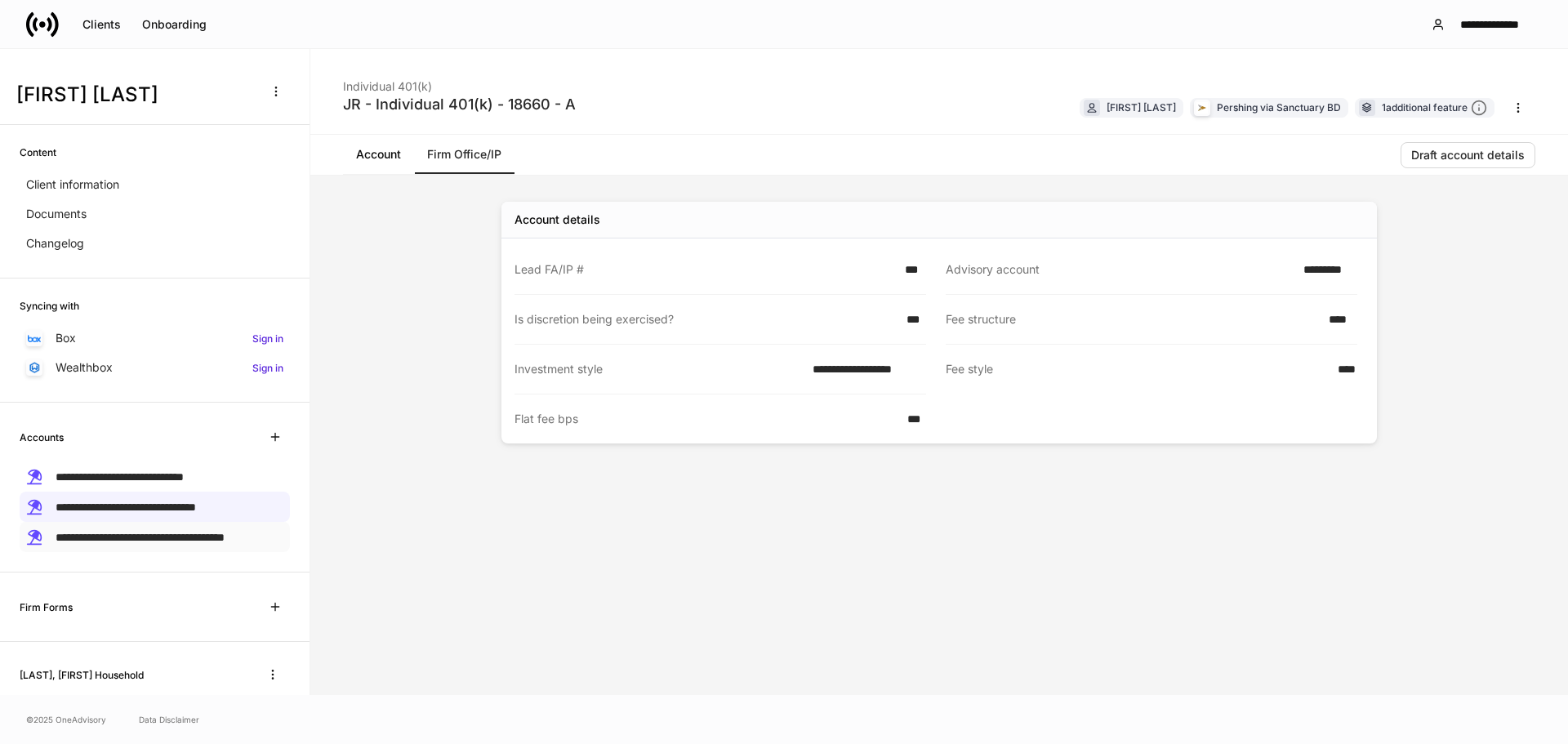click on "**********" at bounding box center (140, 537) 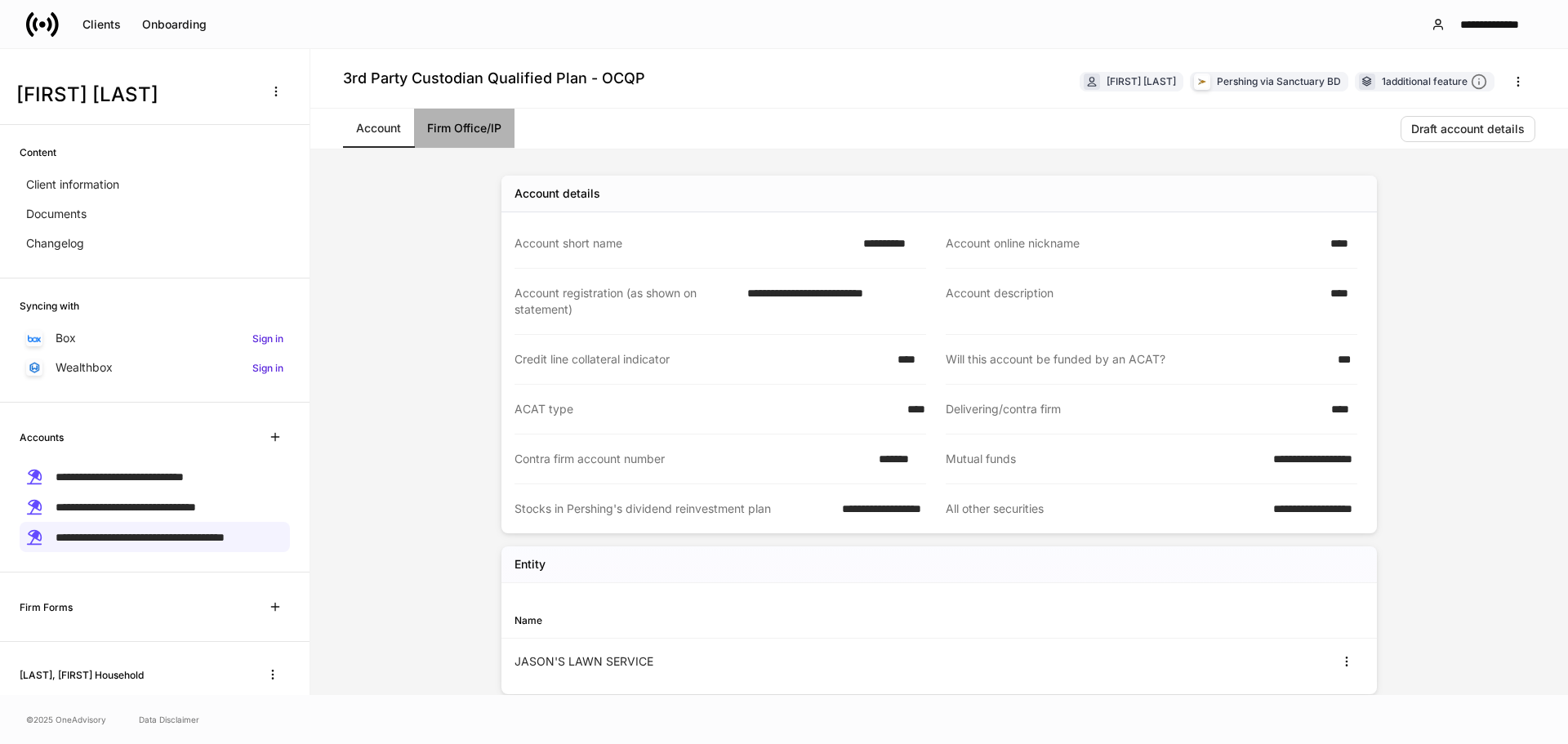 click on "Firm Office/IP" at bounding box center [464, 128] 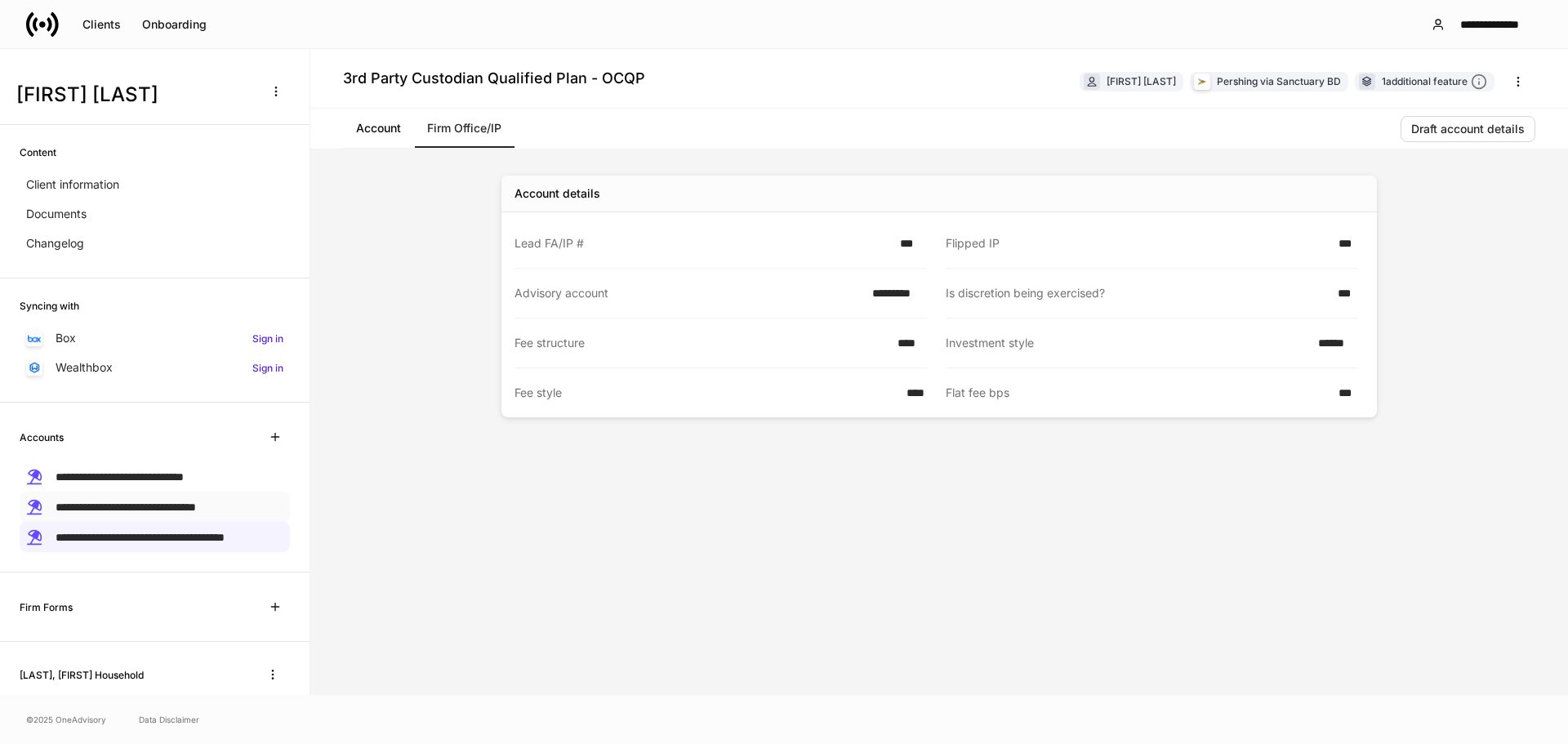 click on "**********" at bounding box center (126, 507) 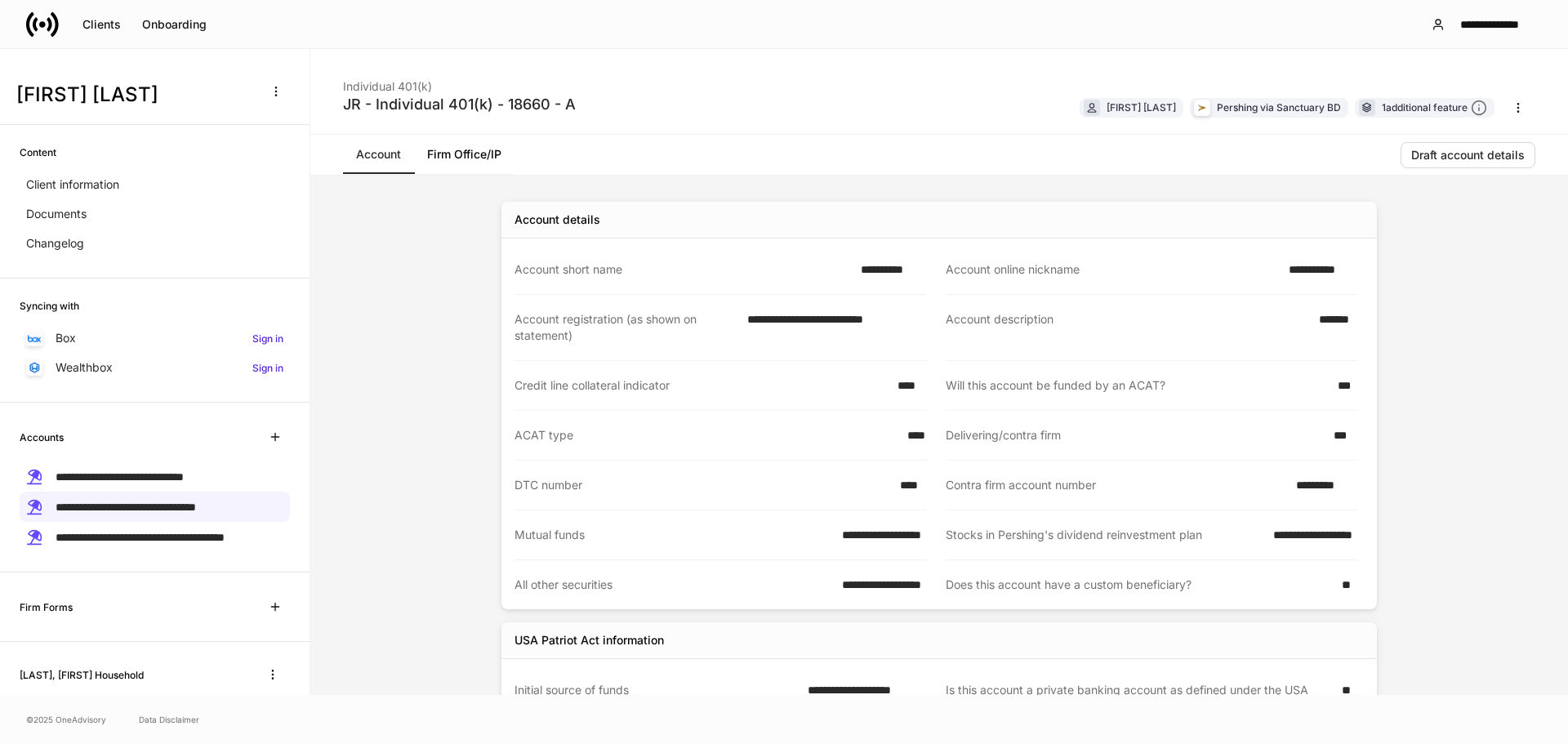 click on "Firm Office/IP" at bounding box center (464, 154) 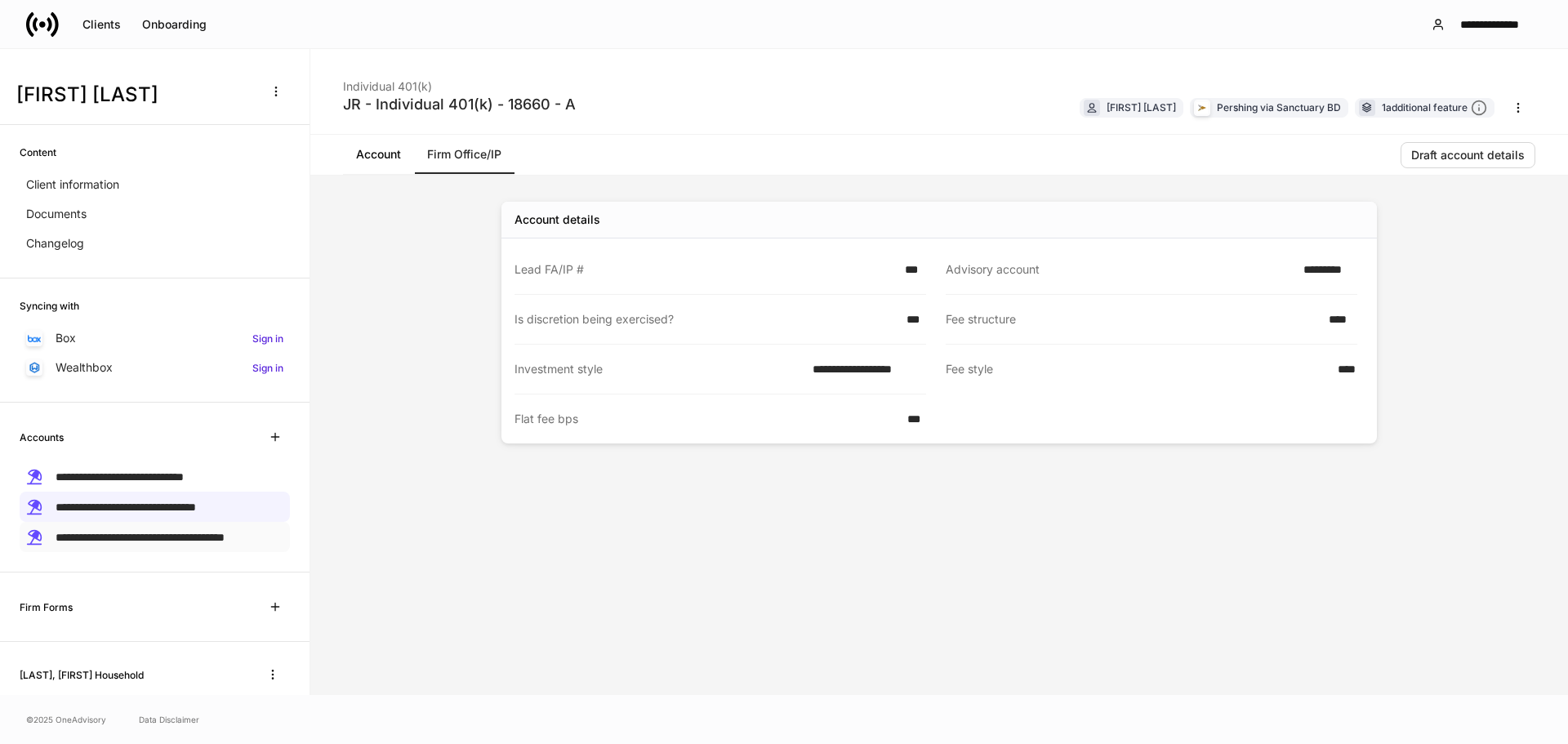 click on "**********" at bounding box center (140, 537) 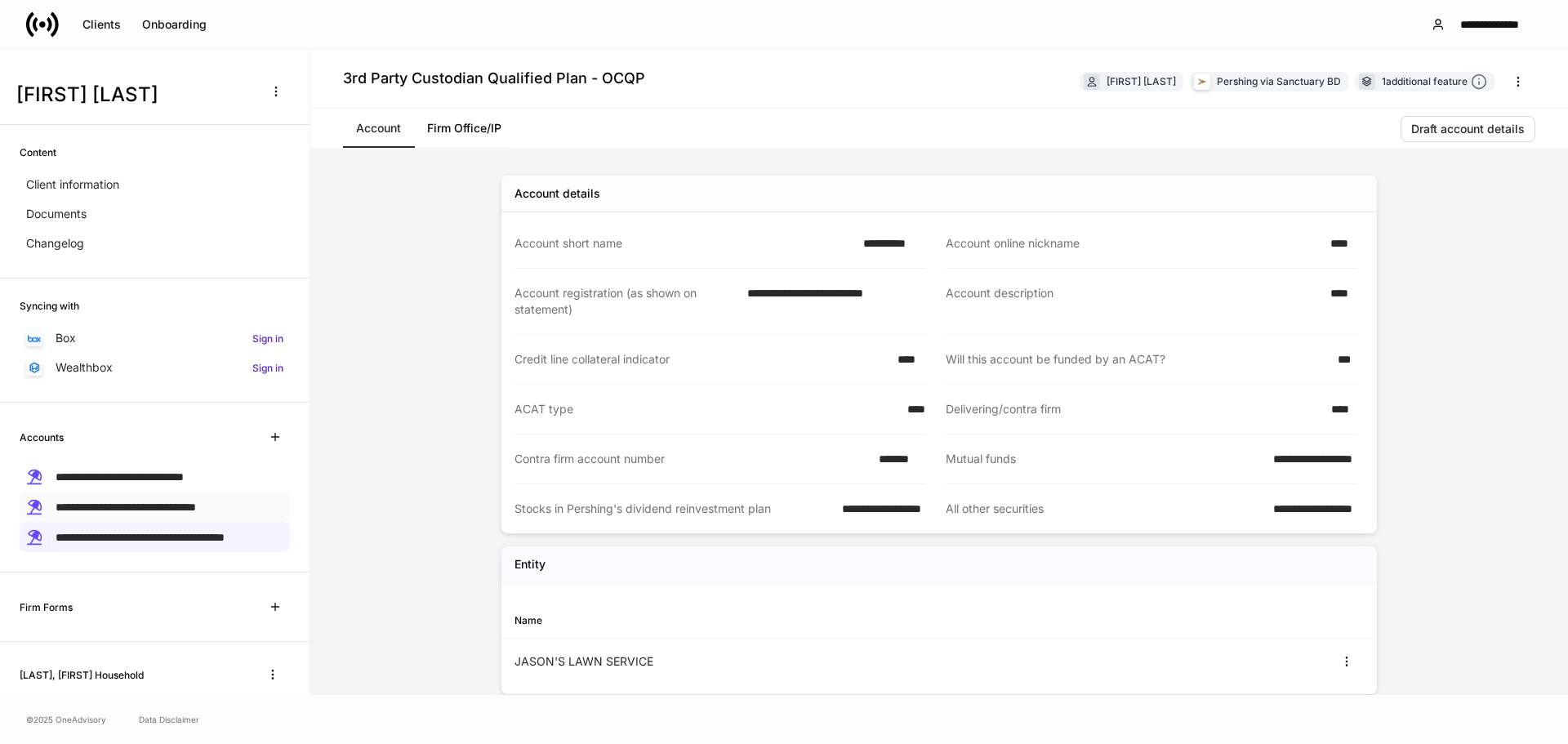 click on "**********" at bounding box center [126, 507] 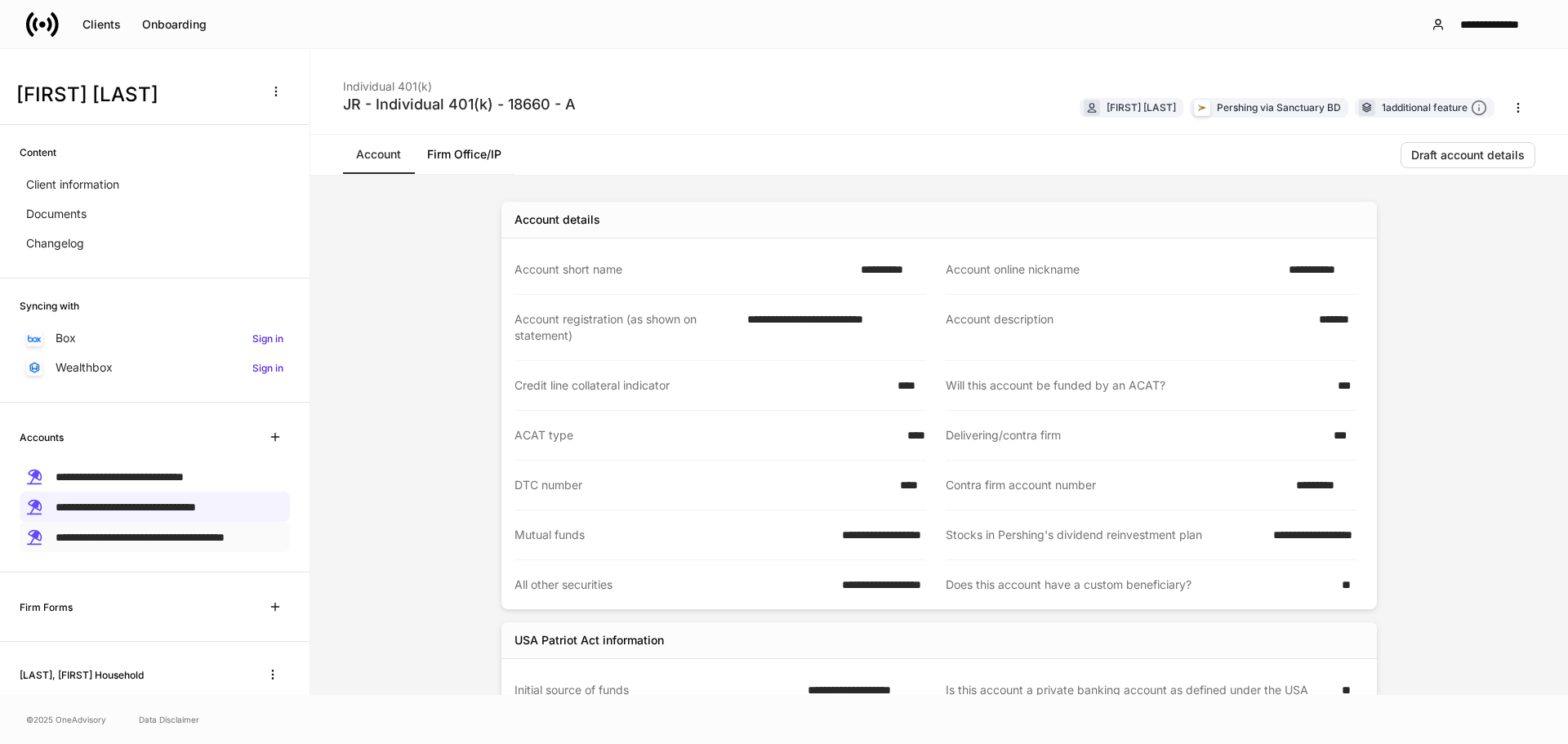 click on "**********" at bounding box center (140, 537) 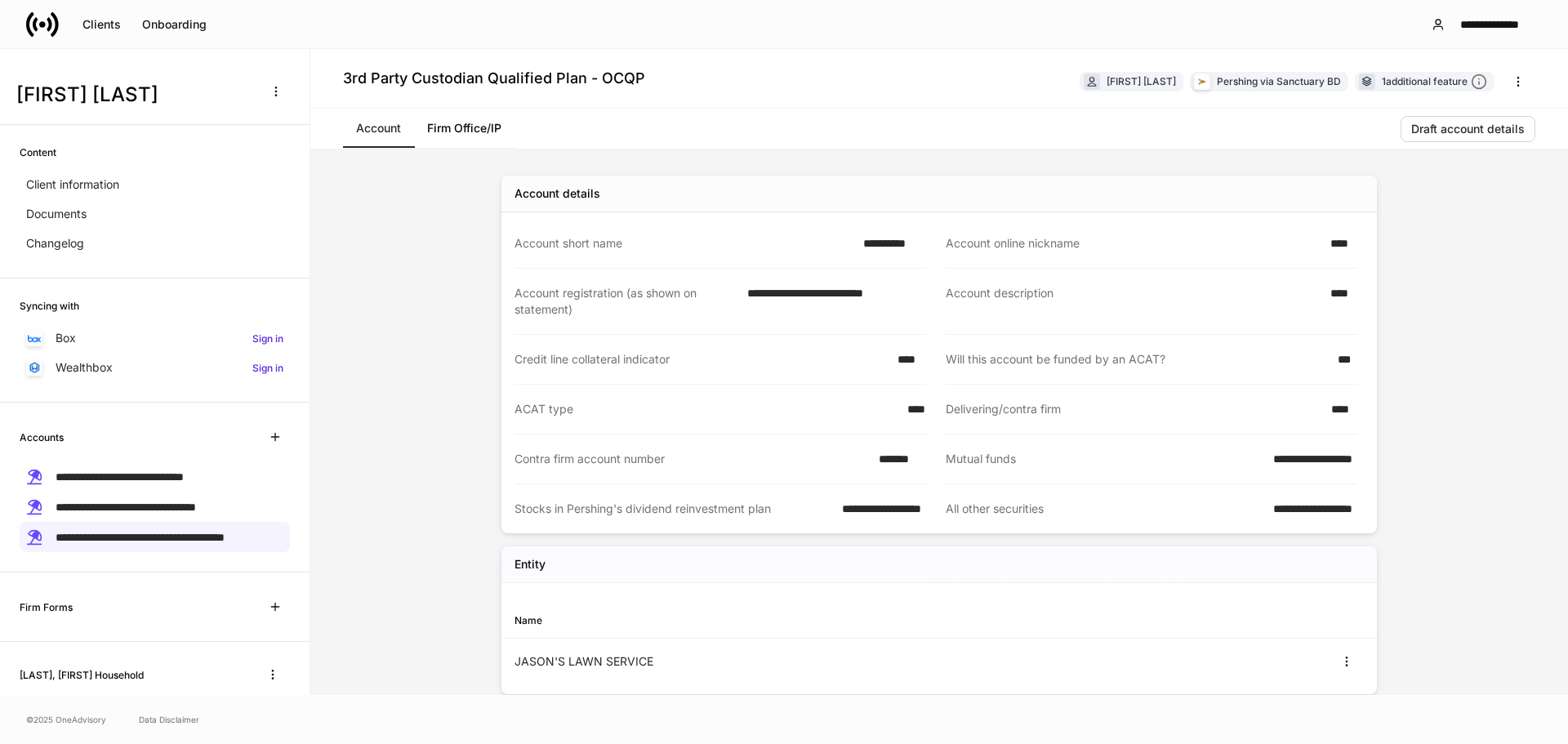 click on "Firm Office/IP" at bounding box center (464, 128) 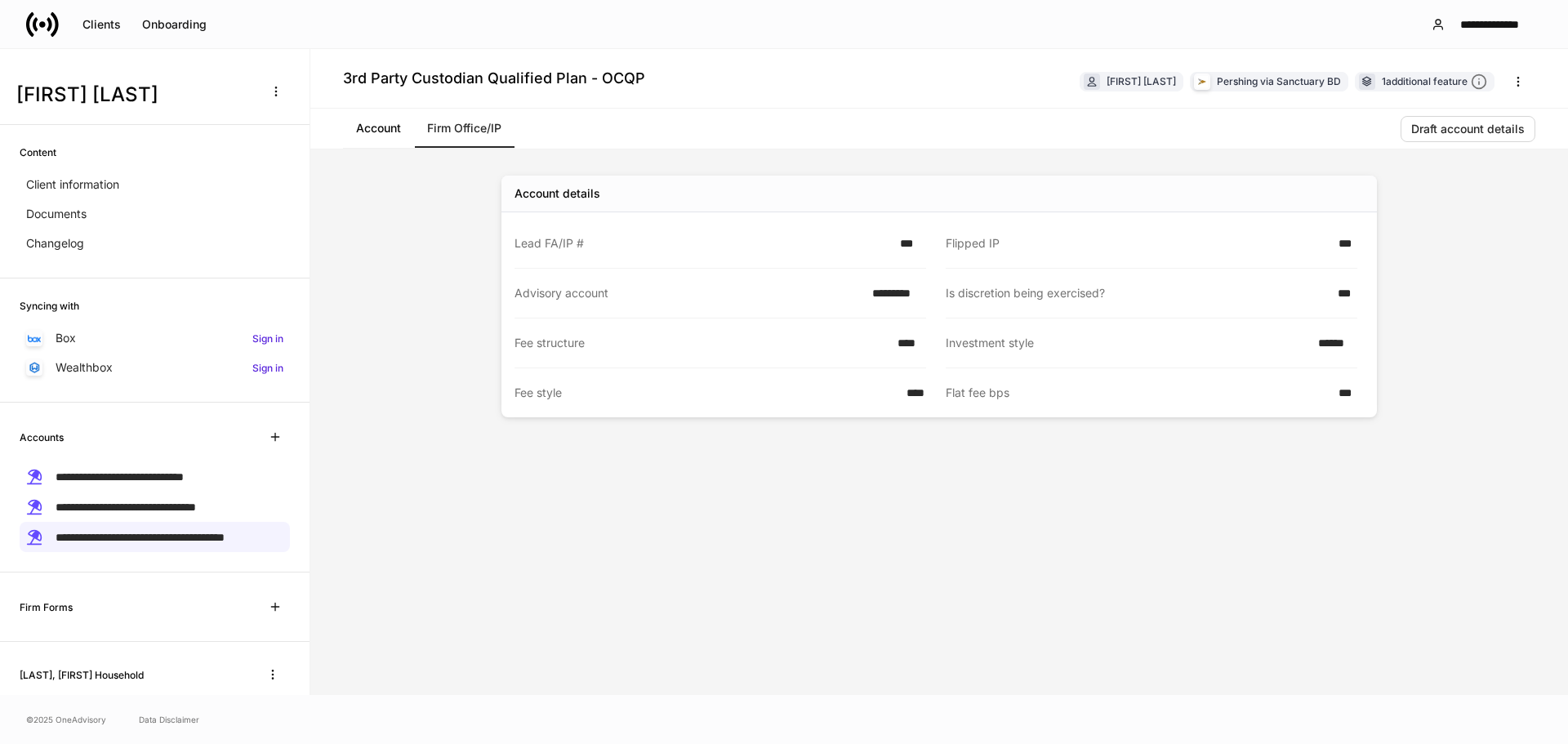 click 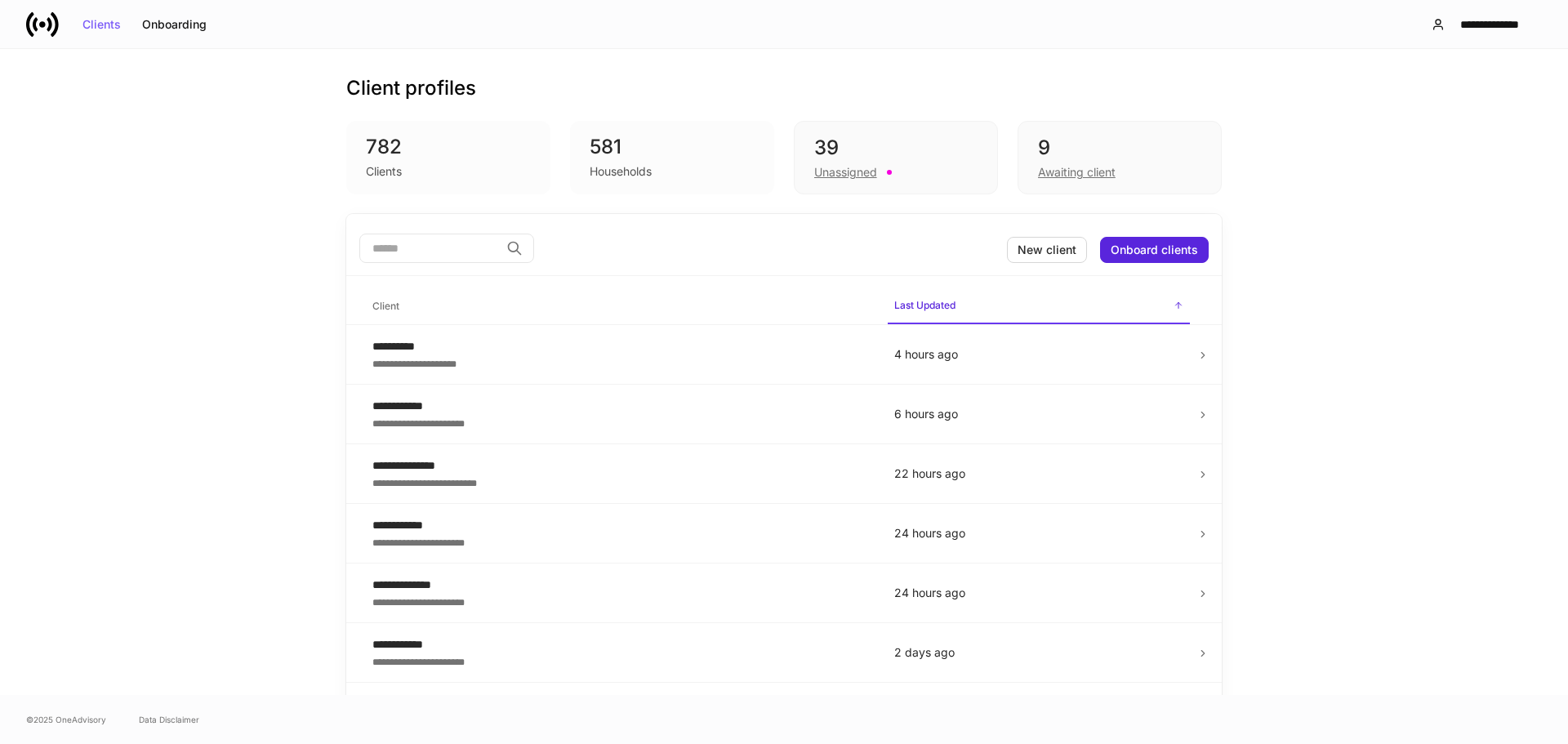 click at bounding box center [430, 248] 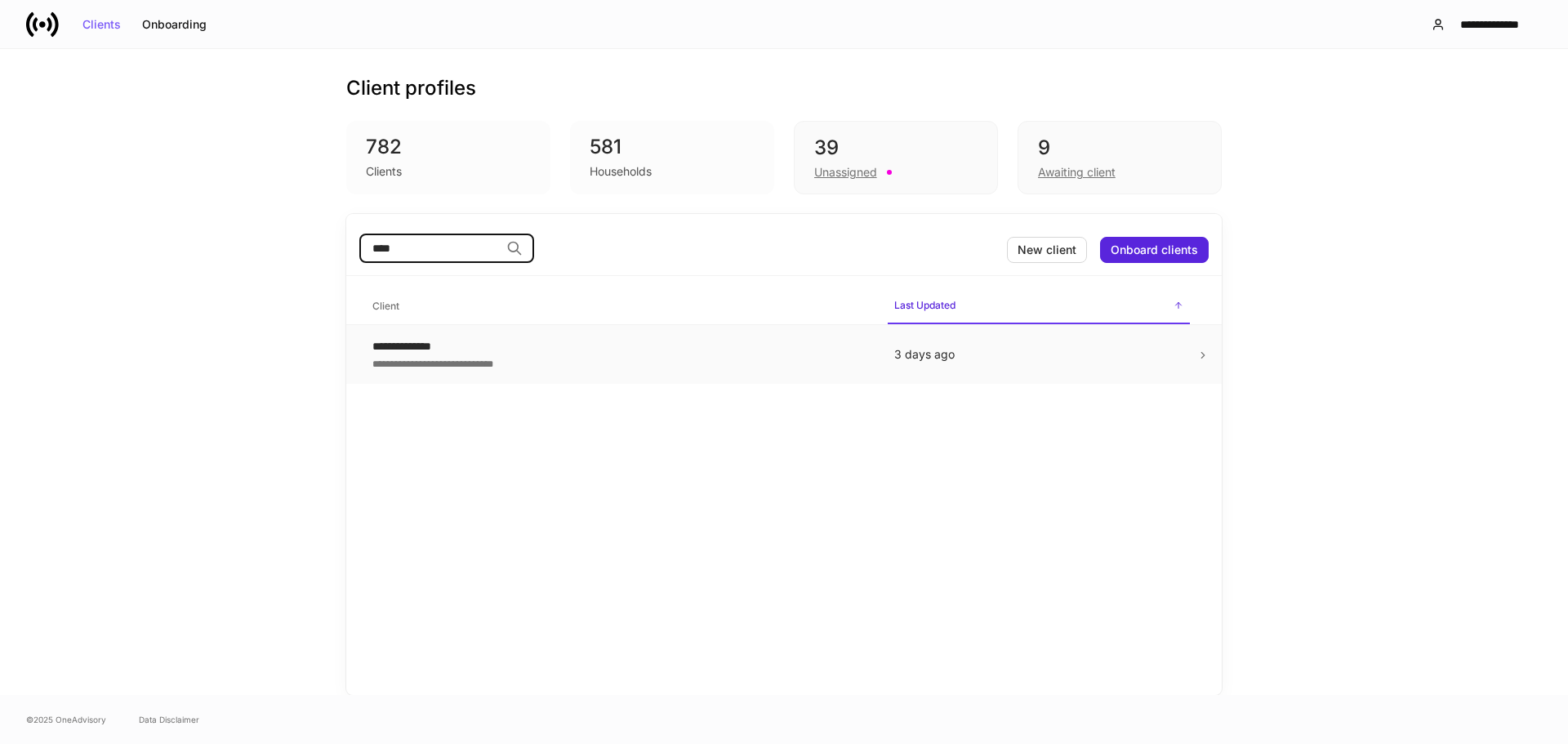 type on "****" 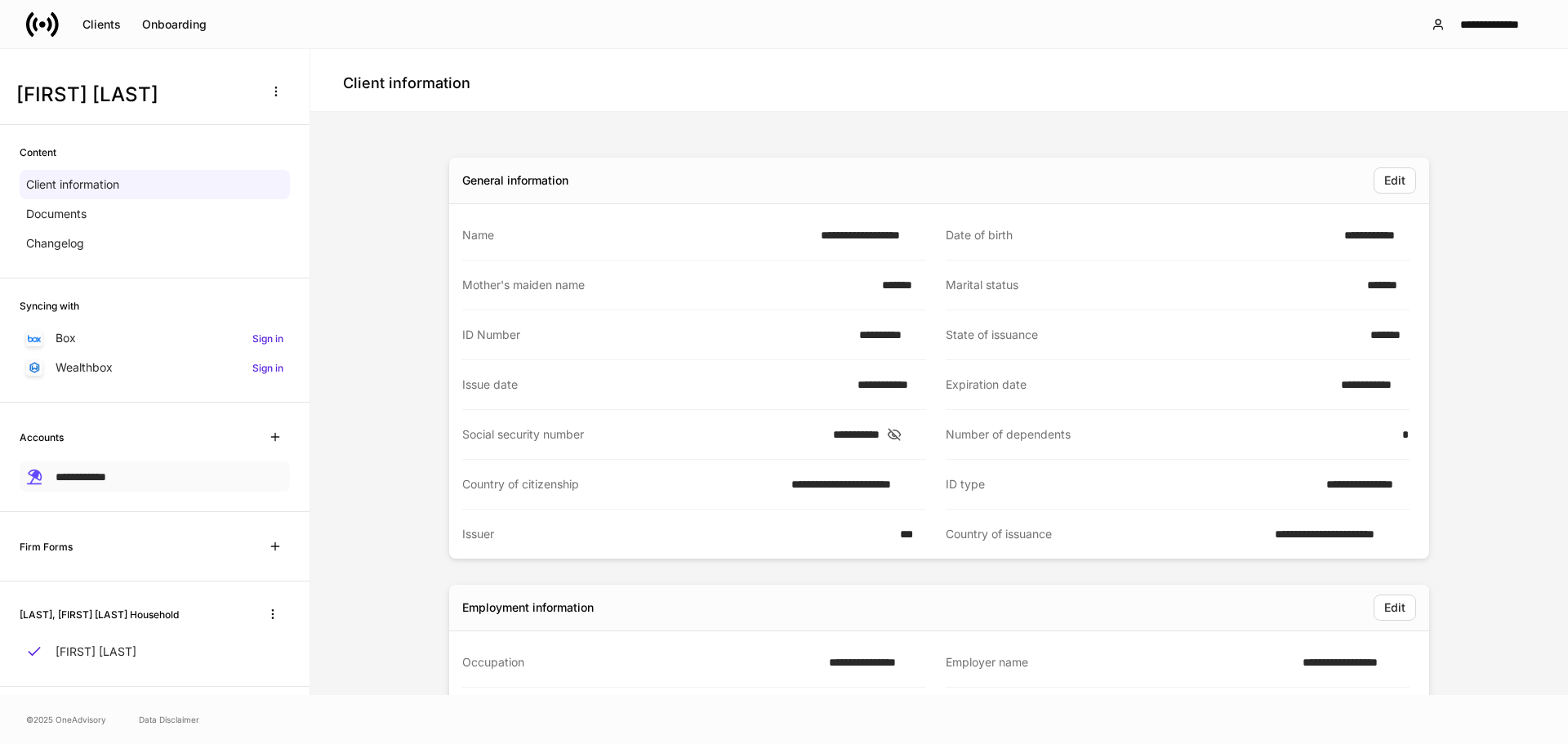 click on "**********" at bounding box center [154, 476] 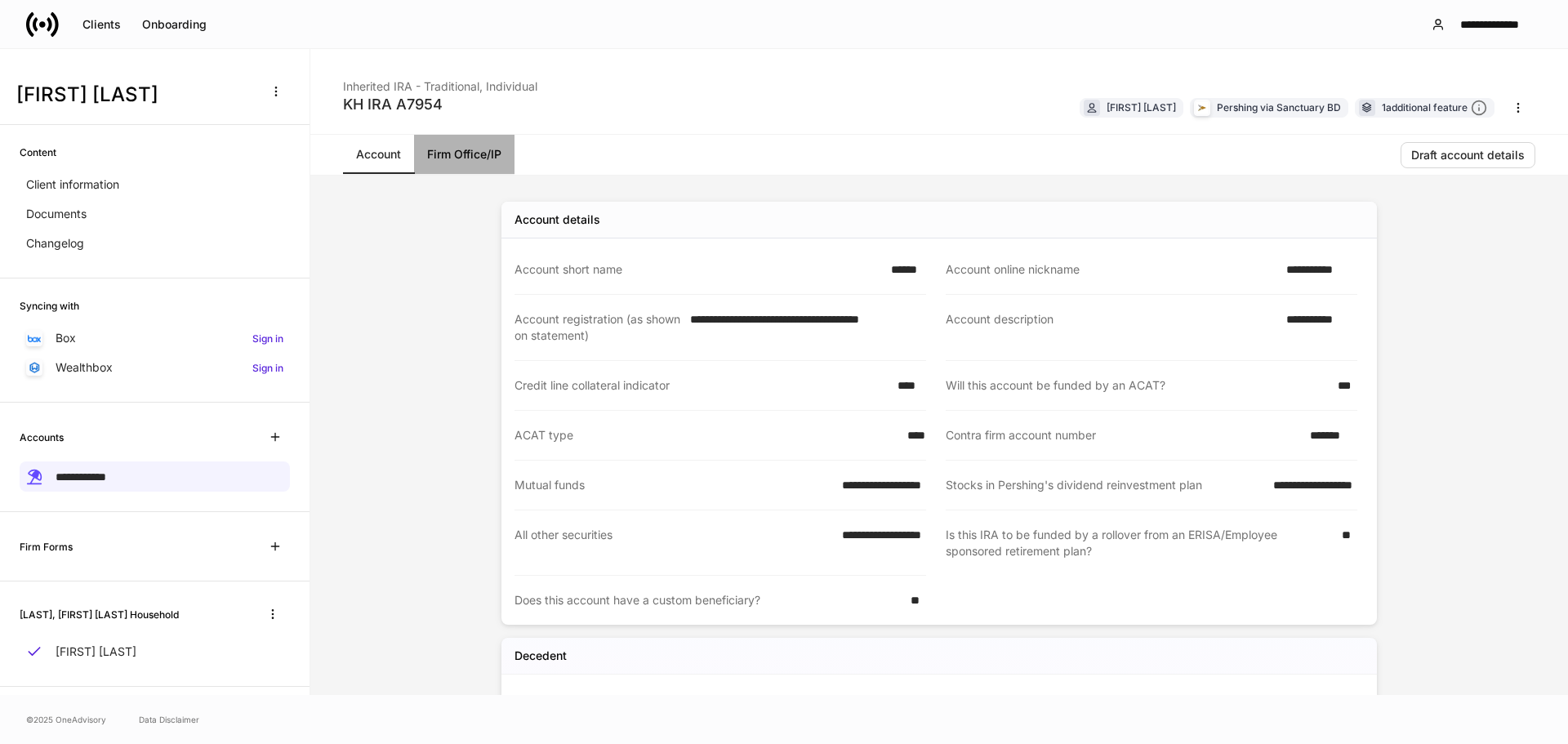 click on "Firm Office/IP" at bounding box center (464, 154) 